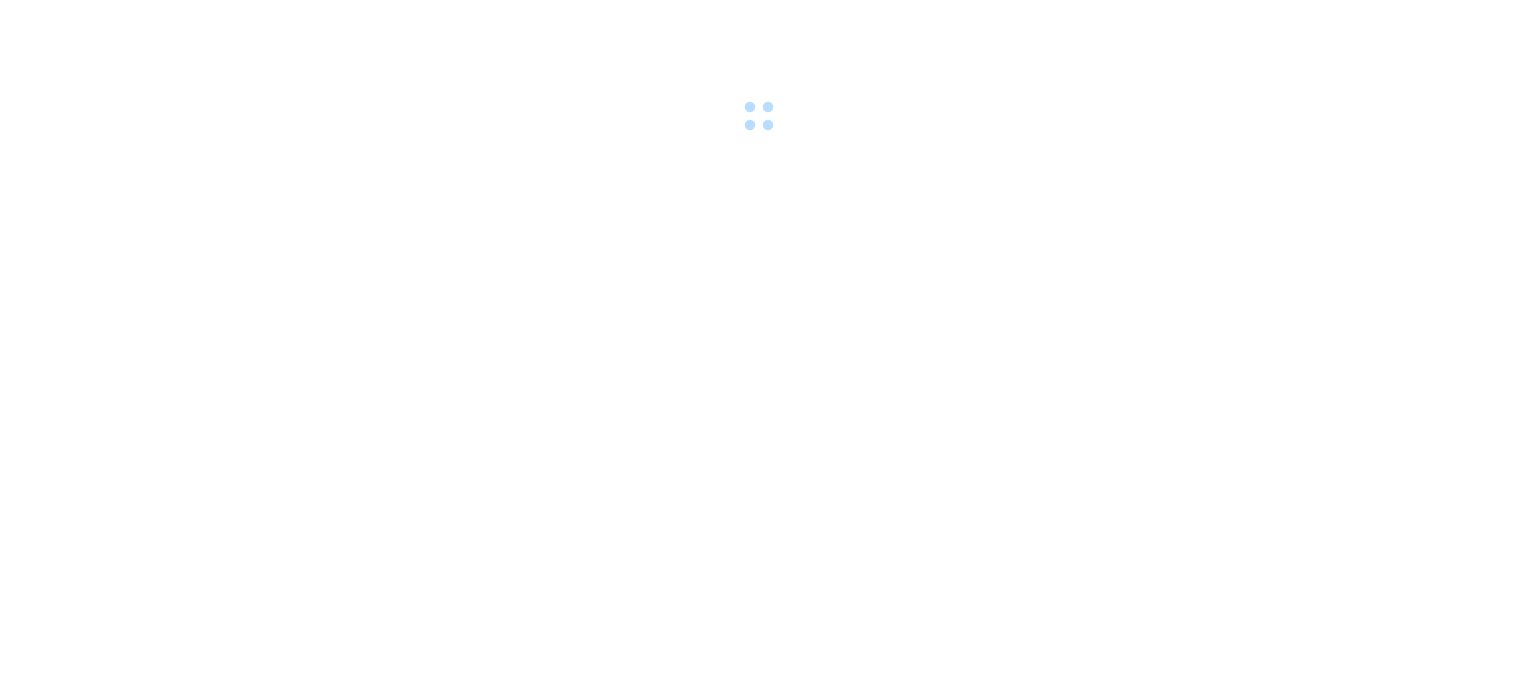 scroll, scrollTop: 0, scrollLeft: 0, axis: both 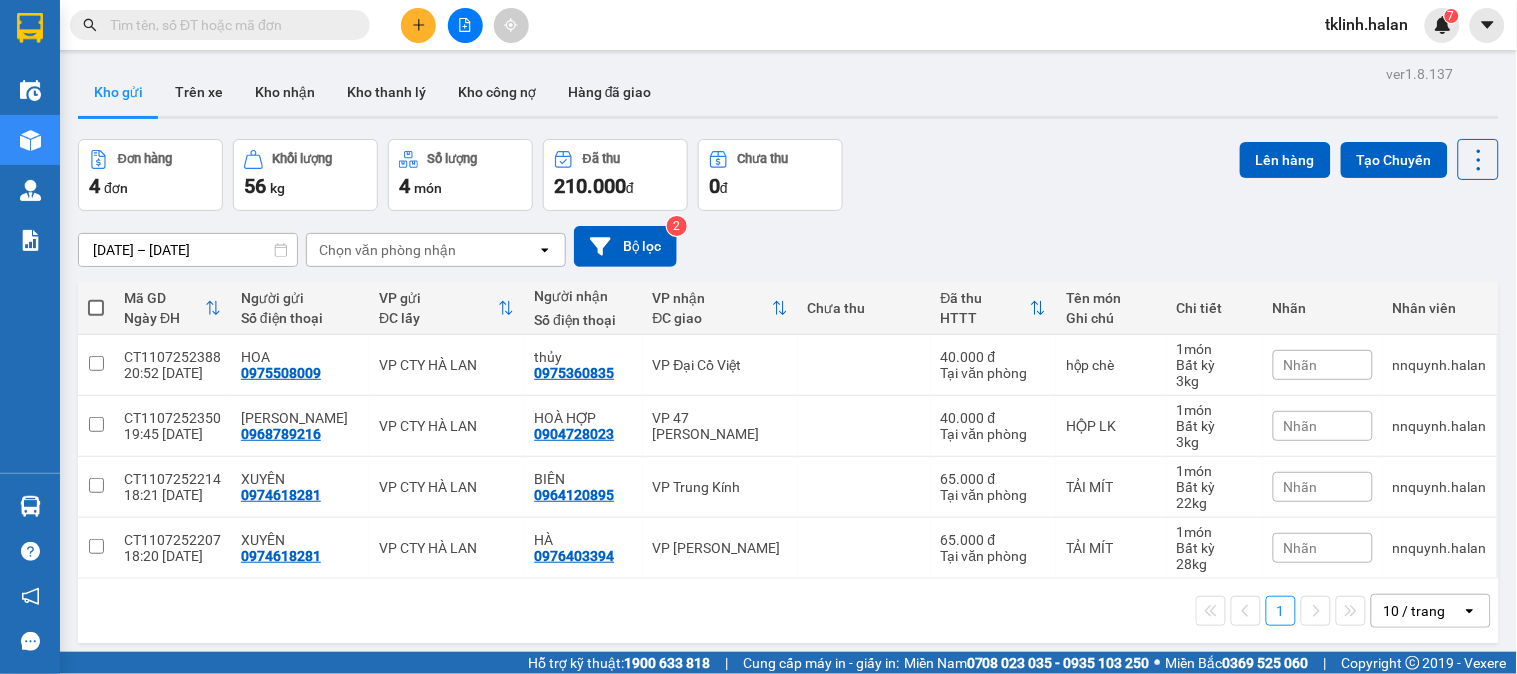 click at bounding box center (228, 25) 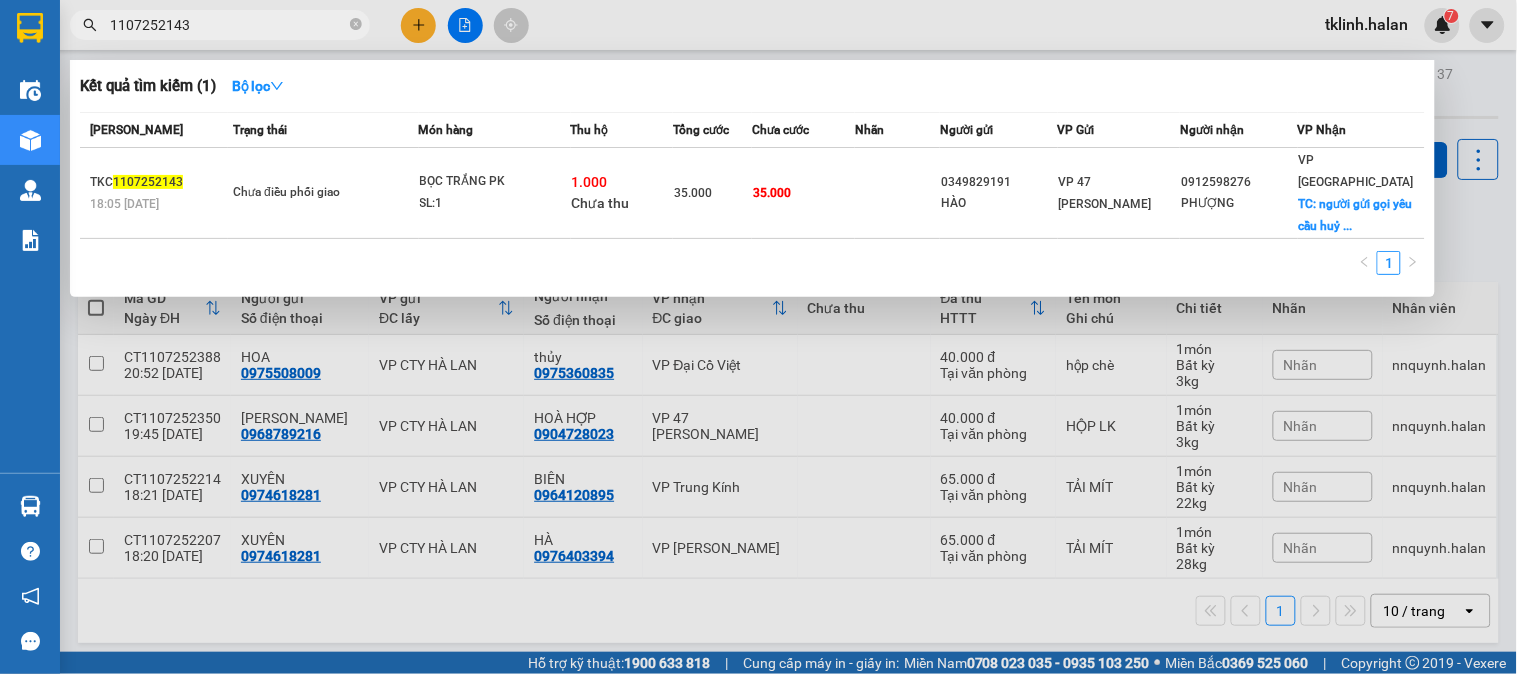 type on "1107252143" 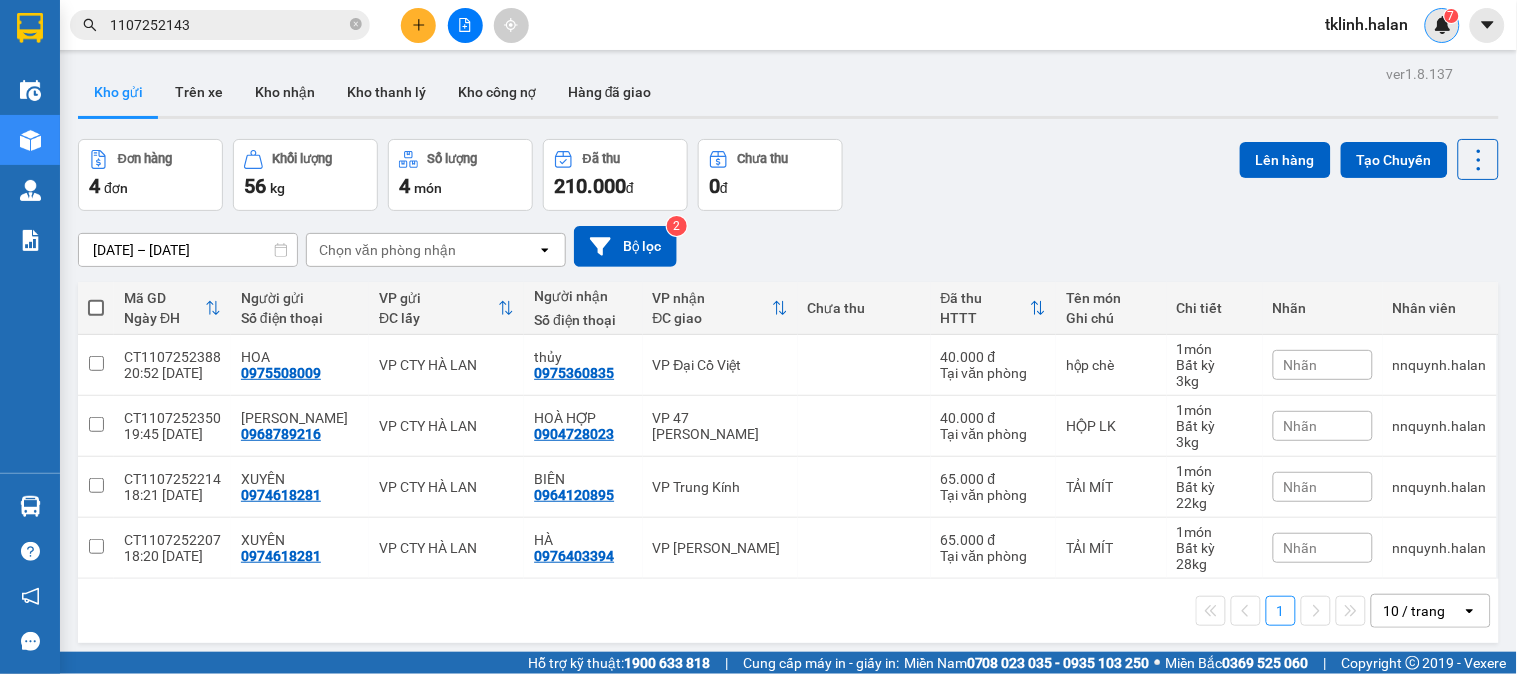 click on "7" at bounding box center [1442, 25] 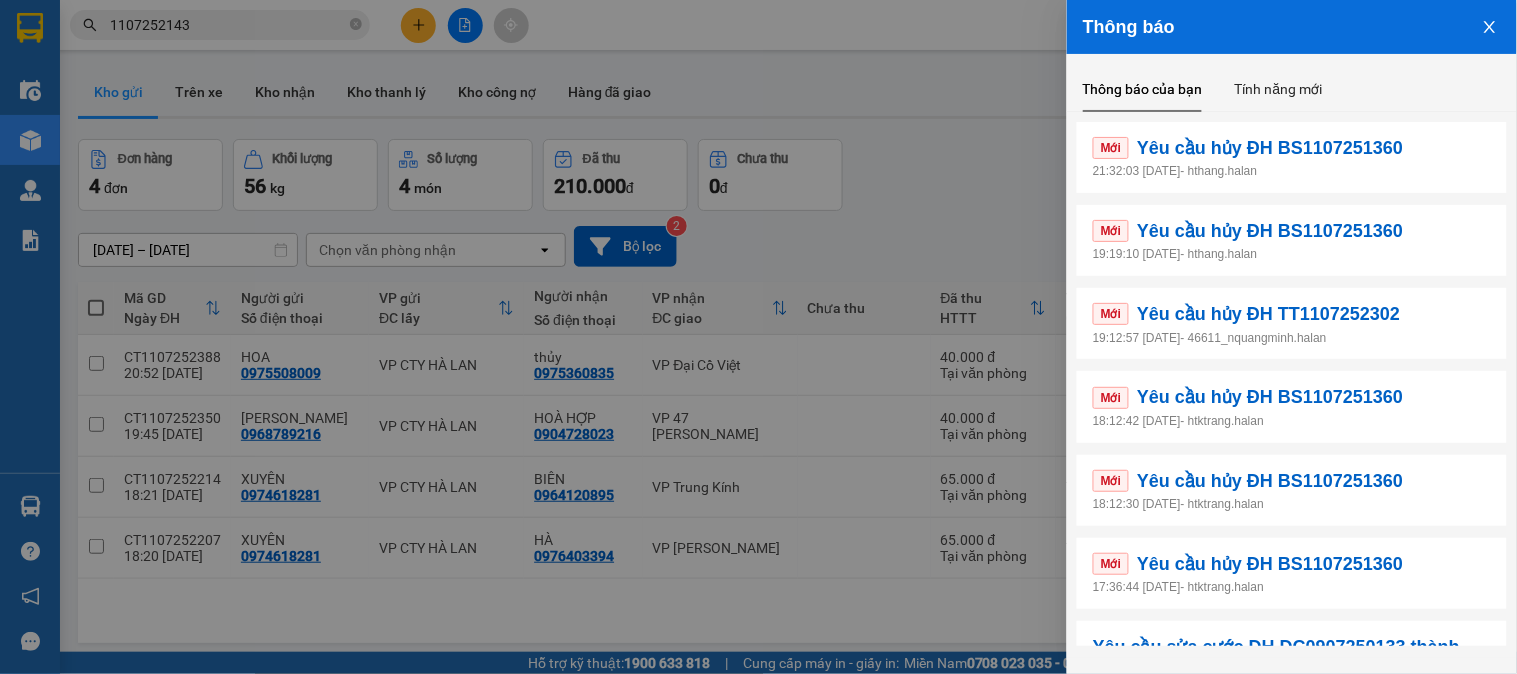 scroll, scrollTop: 222, scrollLeft: 0, axis: vertical 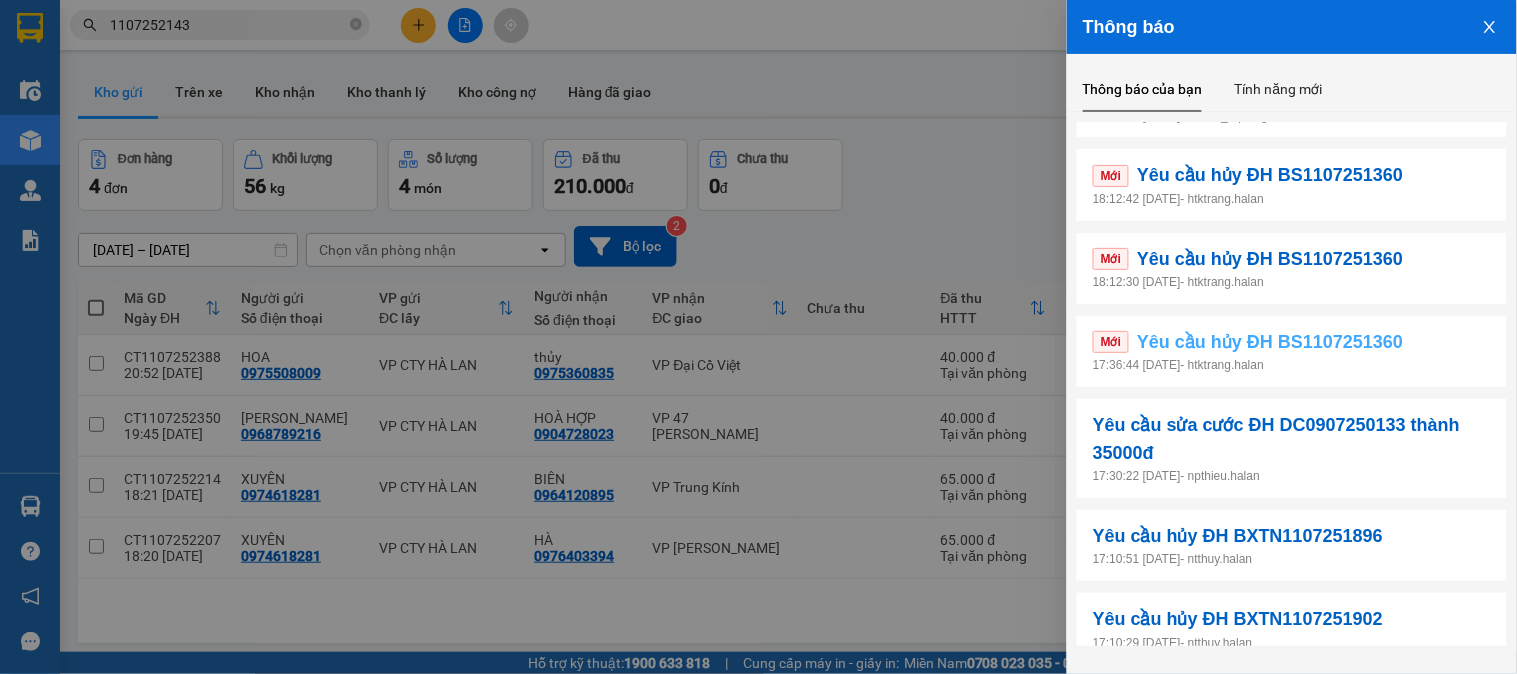 click on "Yêu cầu hủy ĐH BS1107251360" at bounding box center (1270, 342) 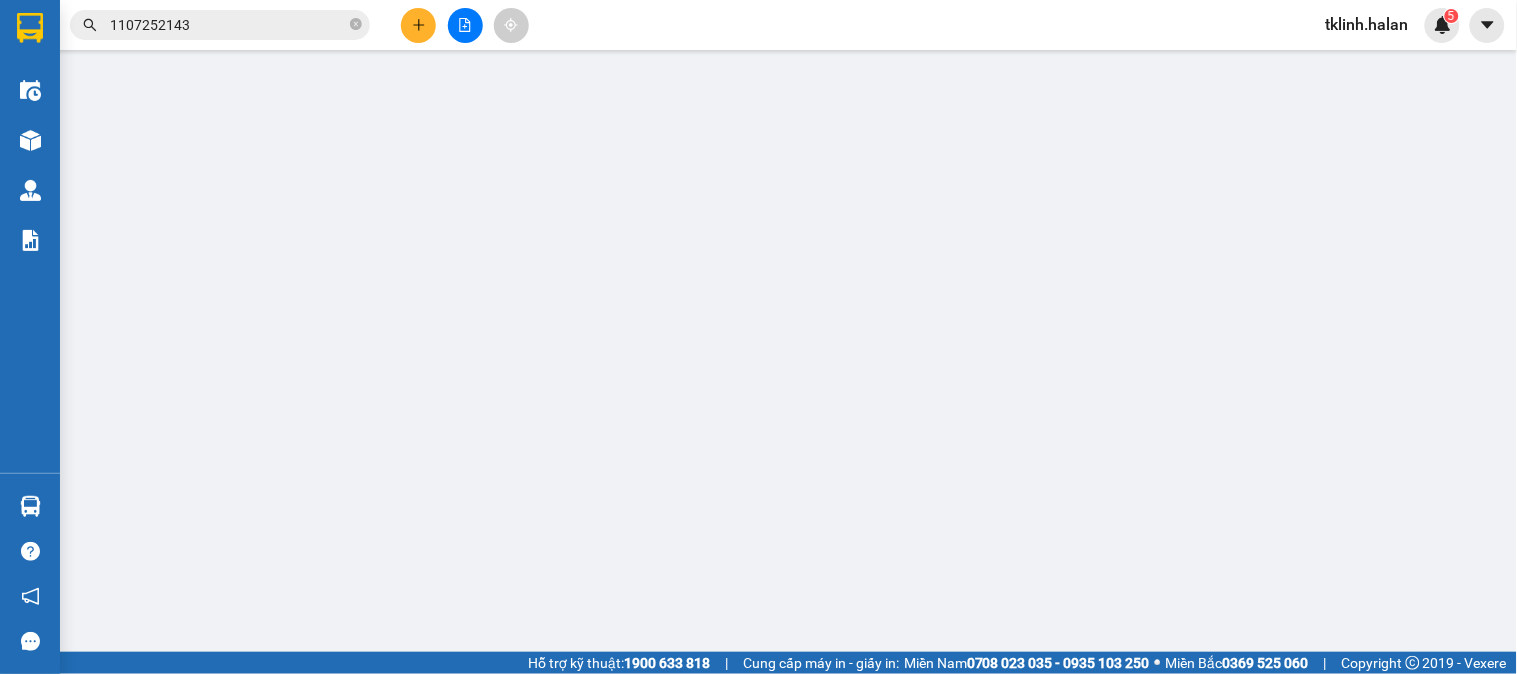 type on "0976887303" 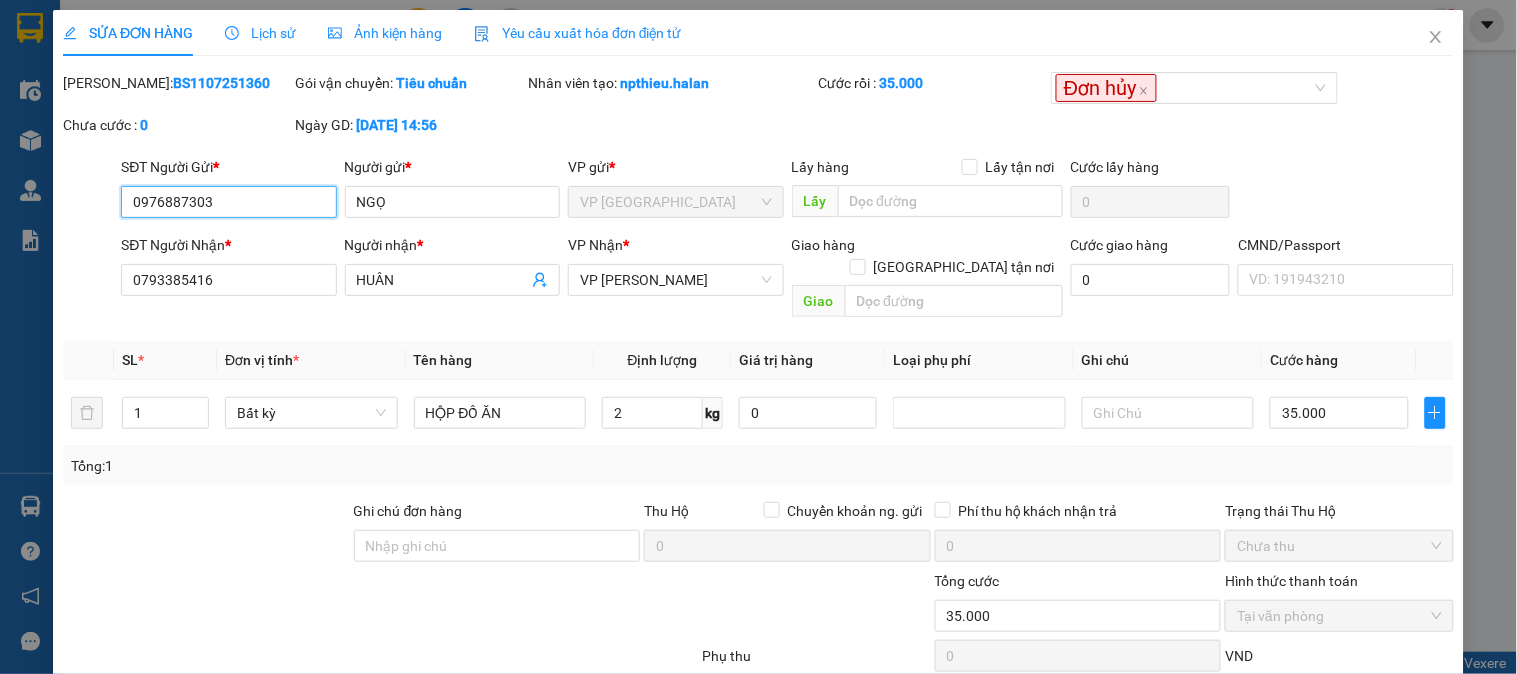 click on "0976887303" at bounding box center [228, 202] 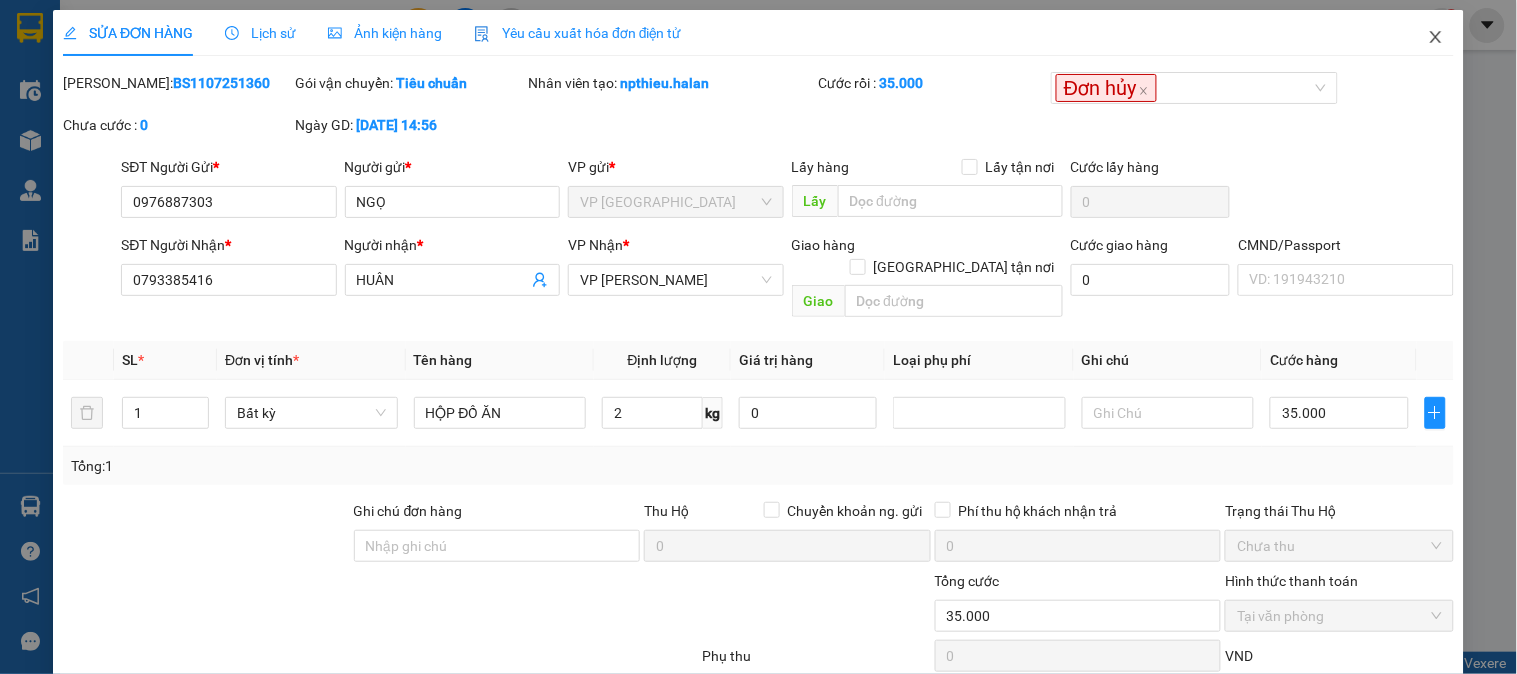 click 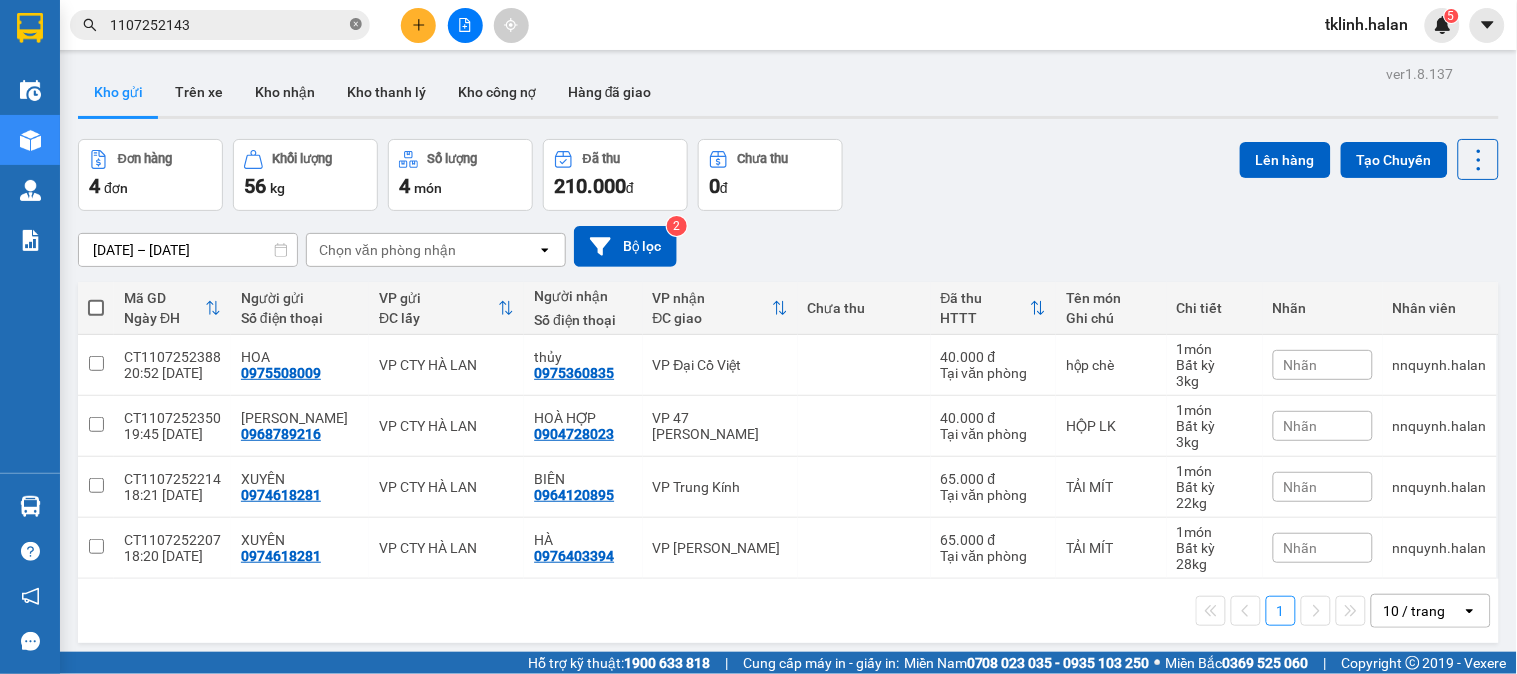 click 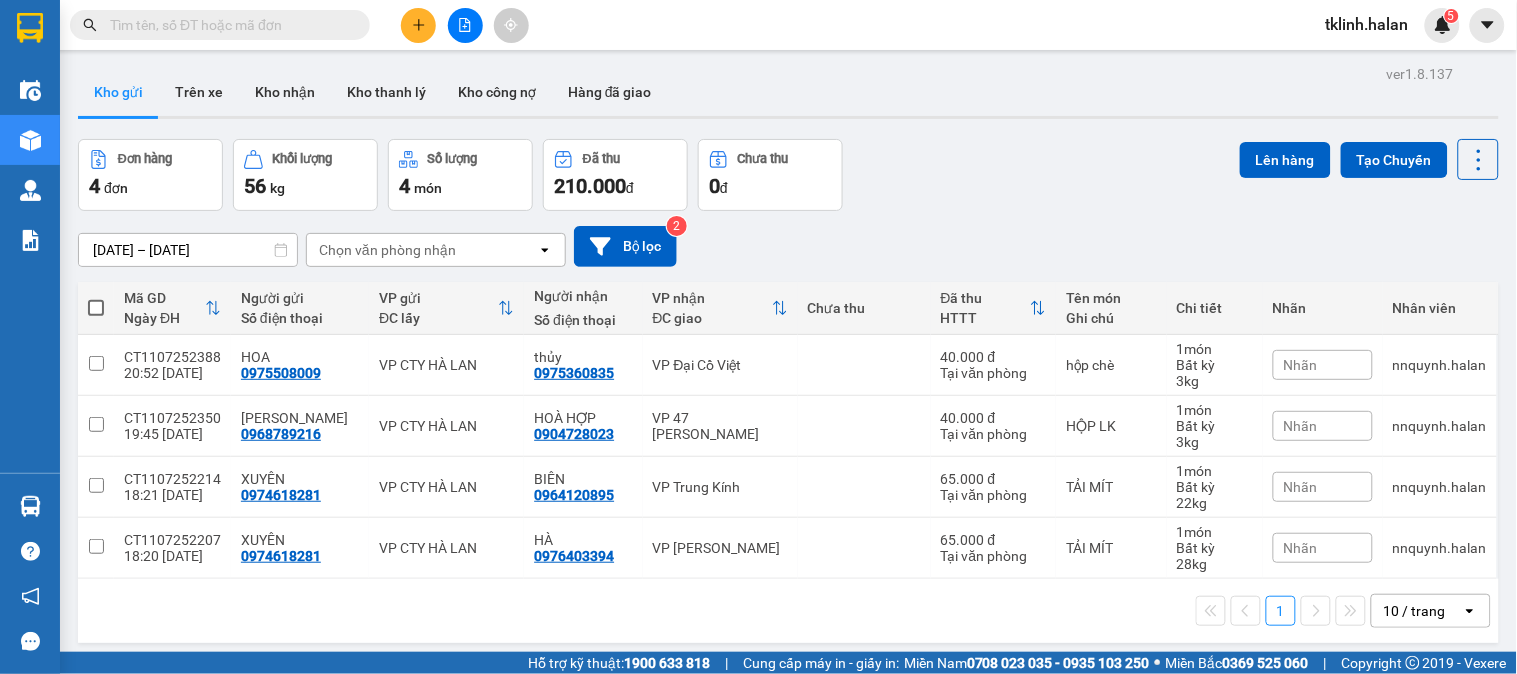 paste on "0976887303" 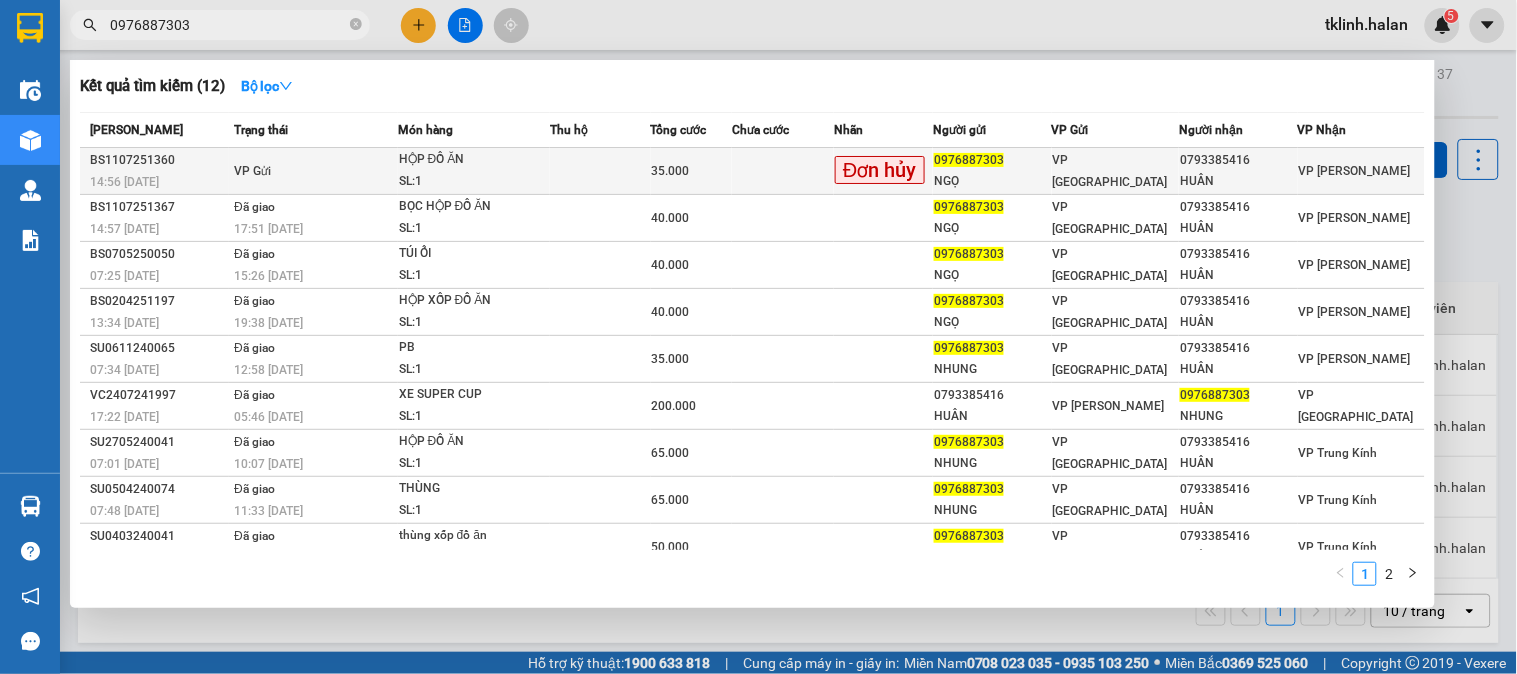 type on "0976887303" 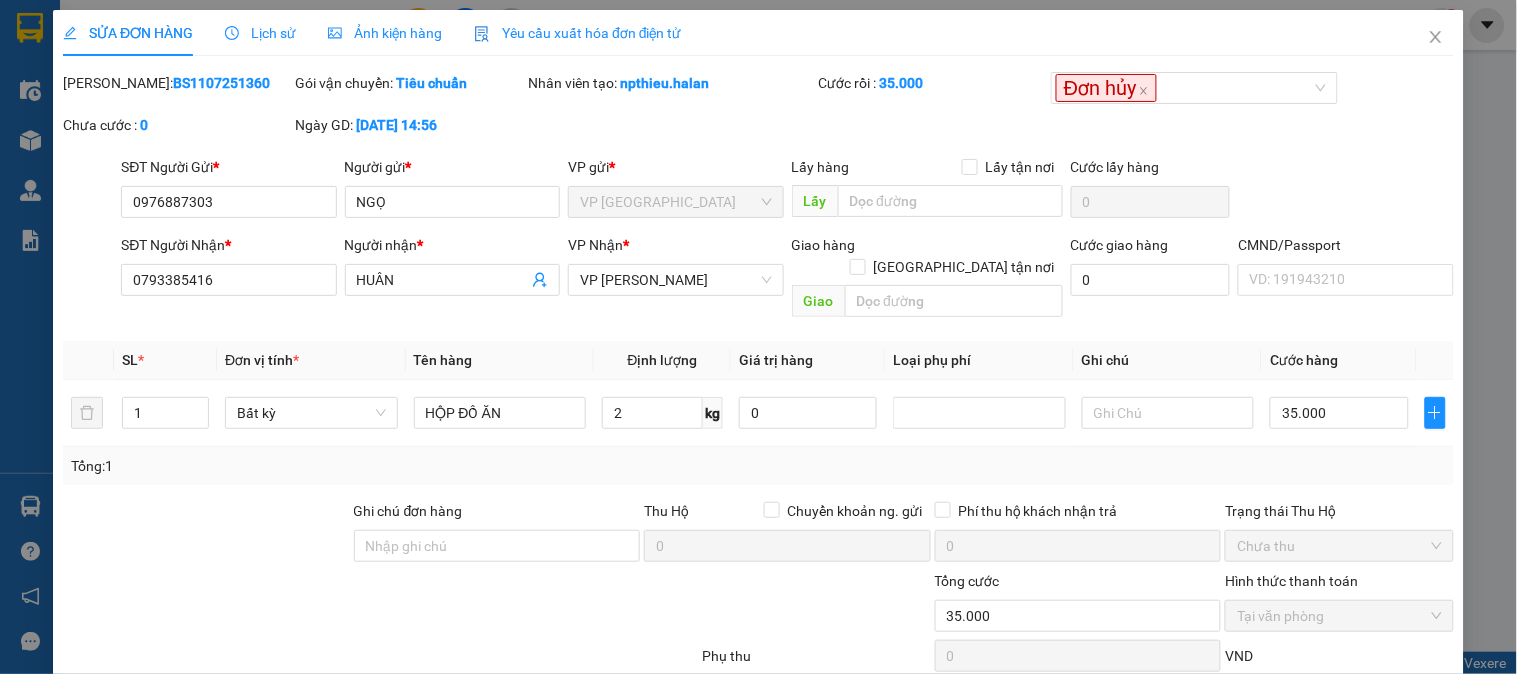 type on "0976887303" 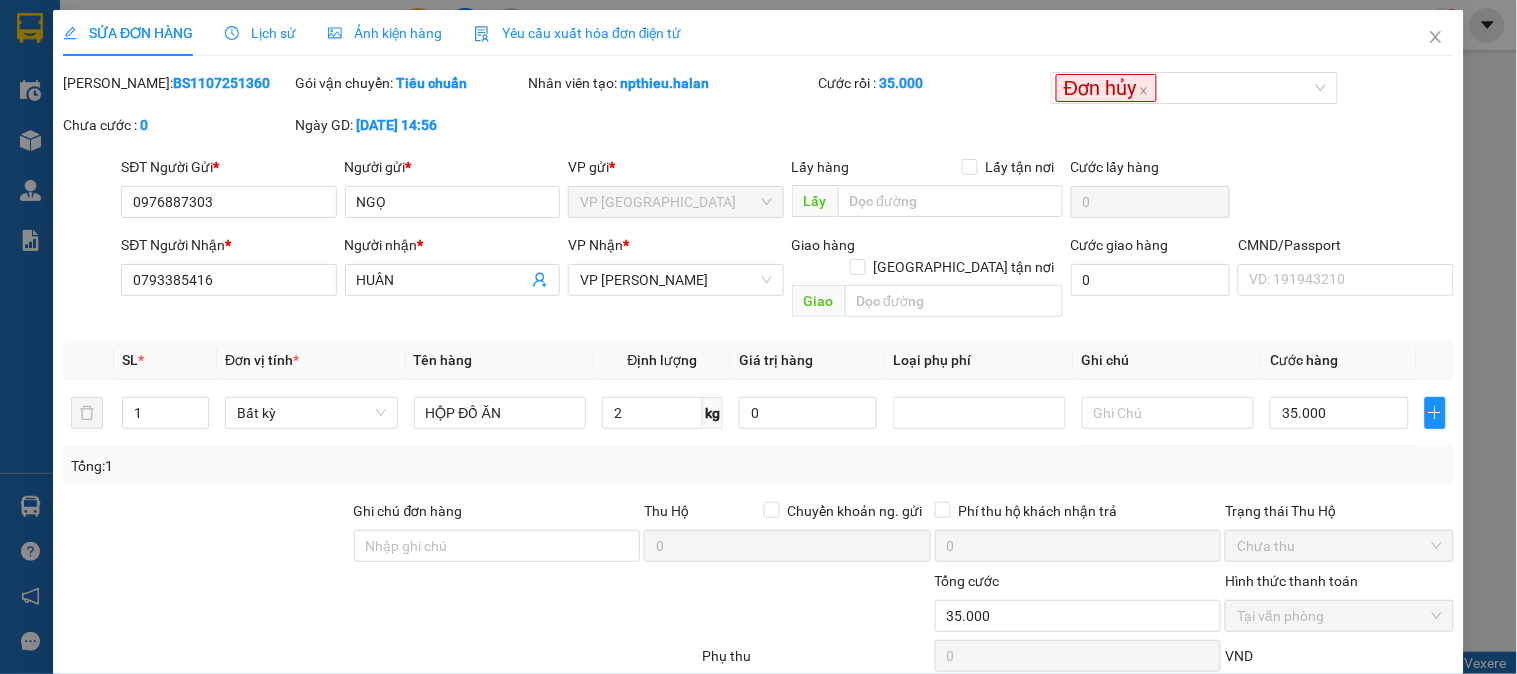 type on "NGỌ" 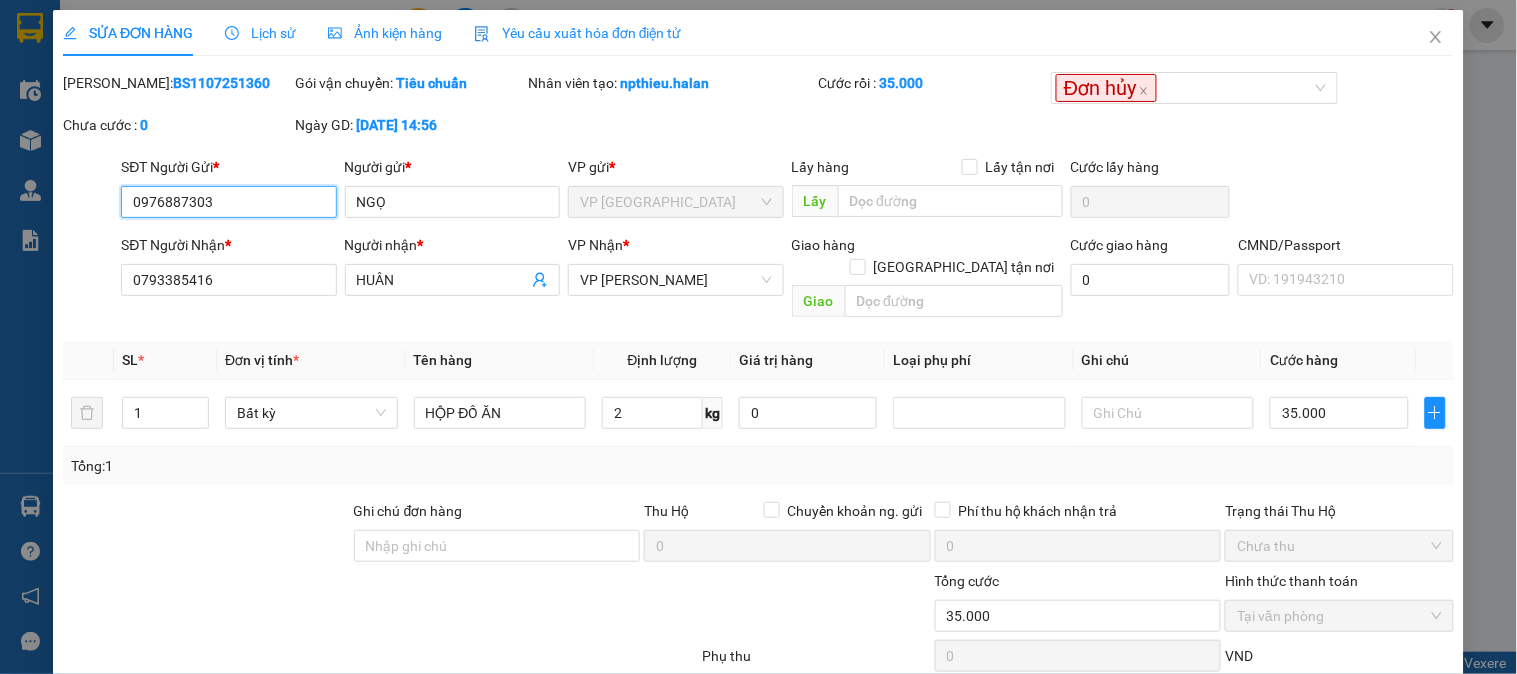 scroll, scrollTop: 110, scrollLeft: 0, axis: vertical 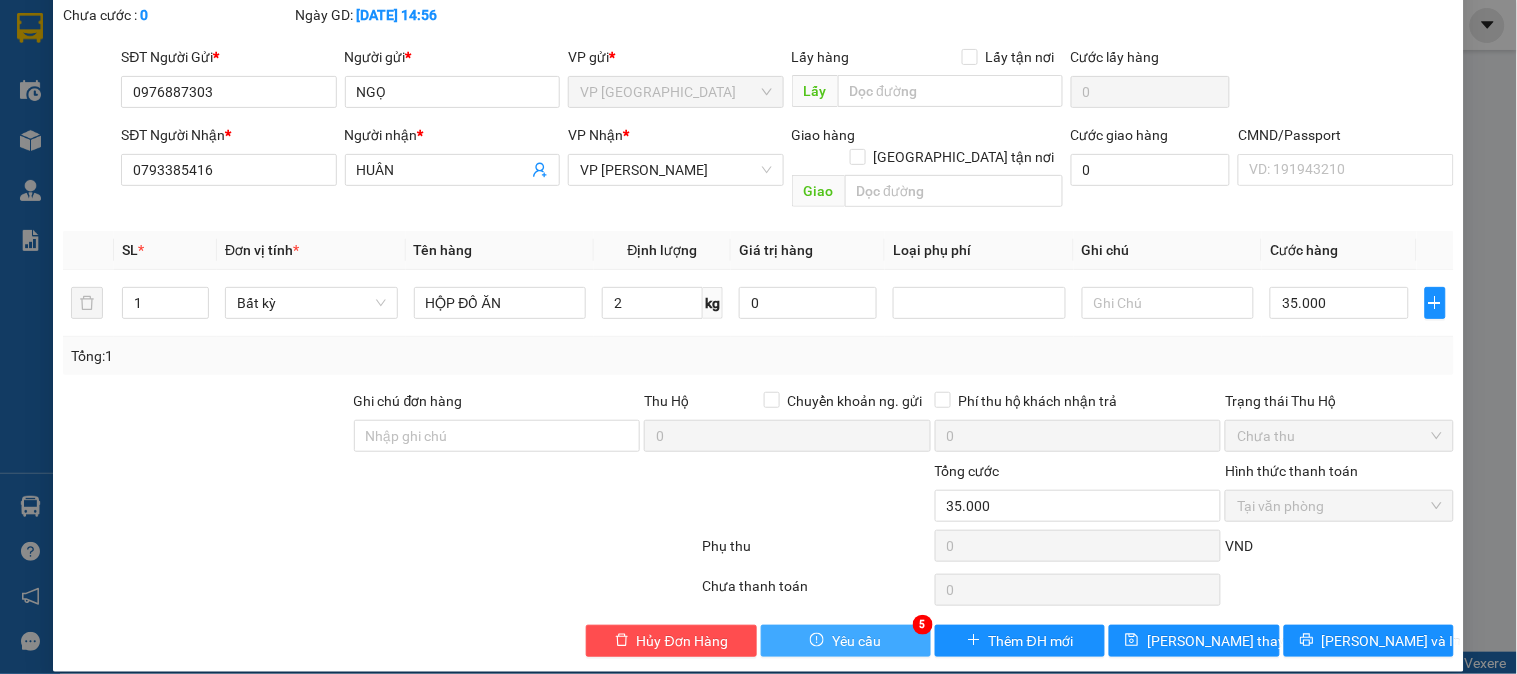 click on "Yêu cầu" at bounding box center [846, 641] 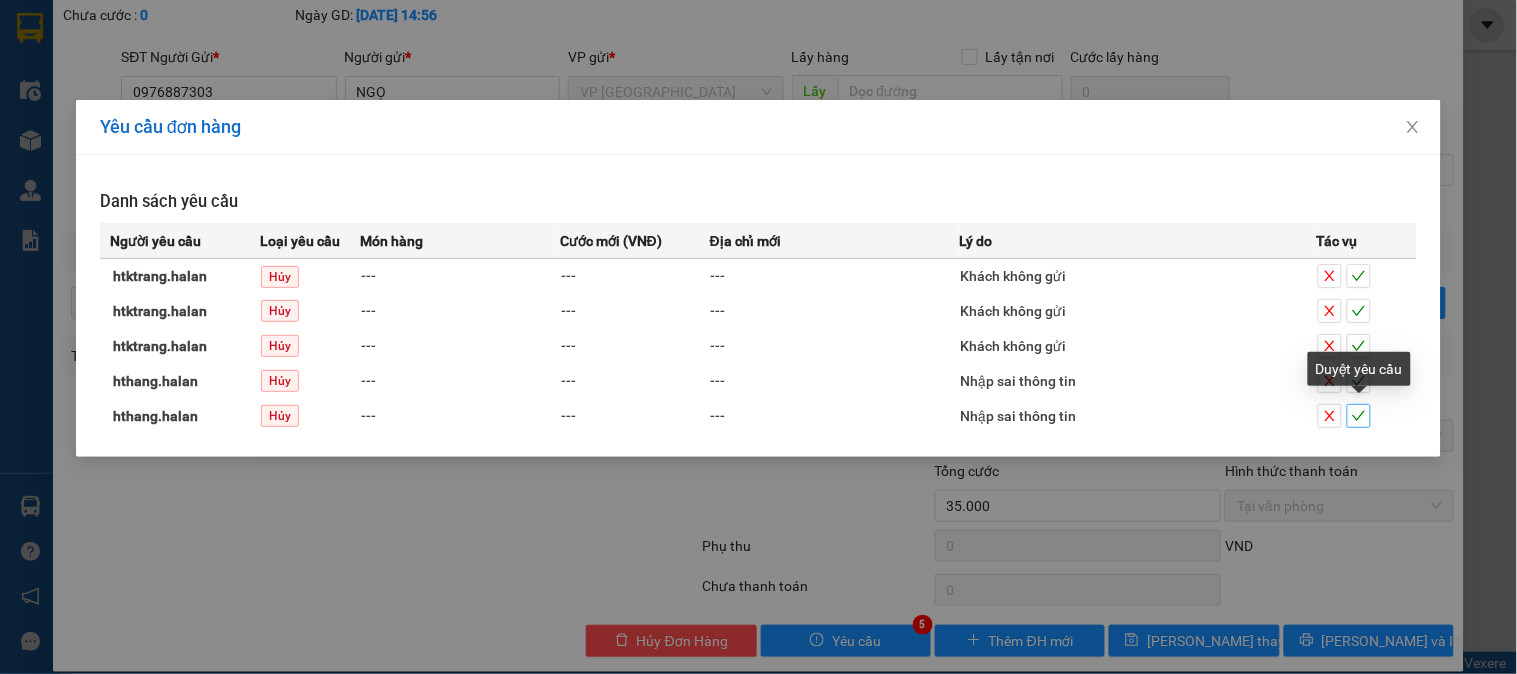 click 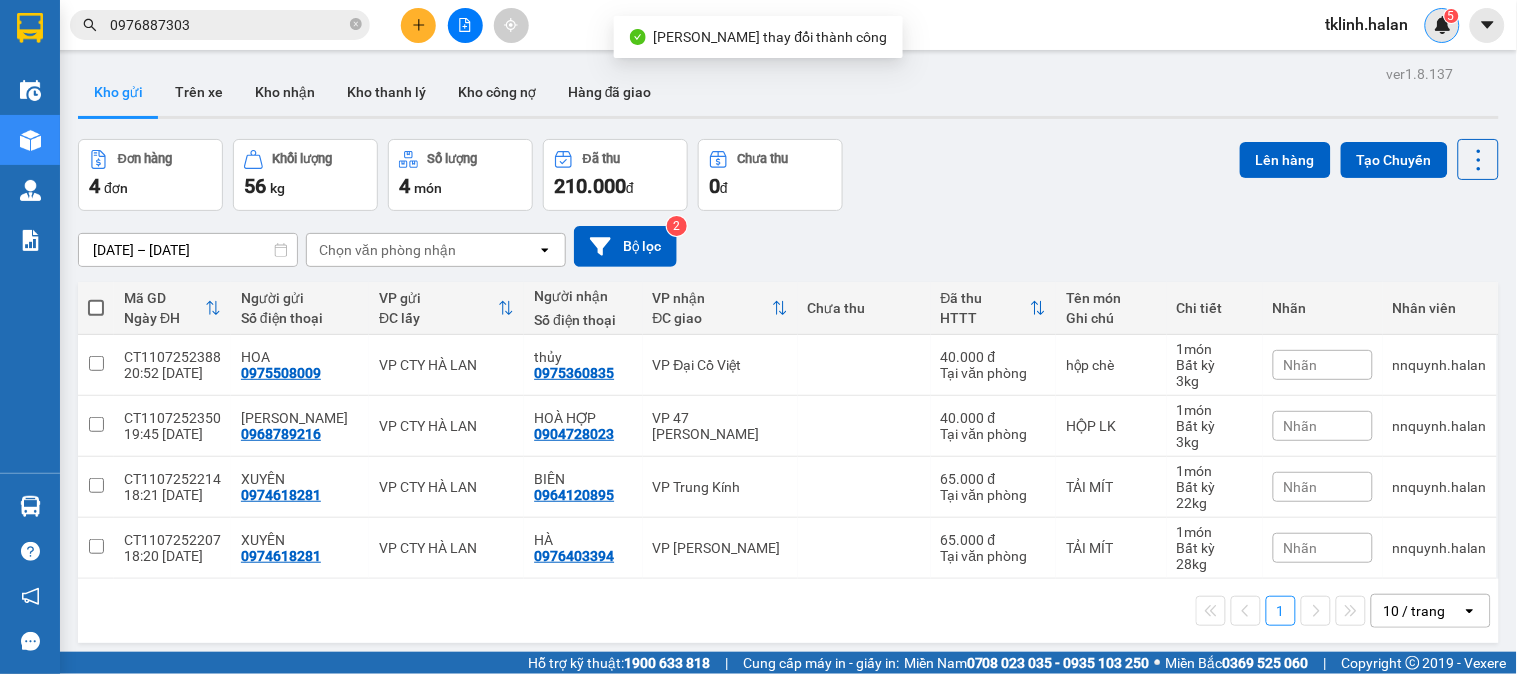 click at bounding box center [1443, 25] 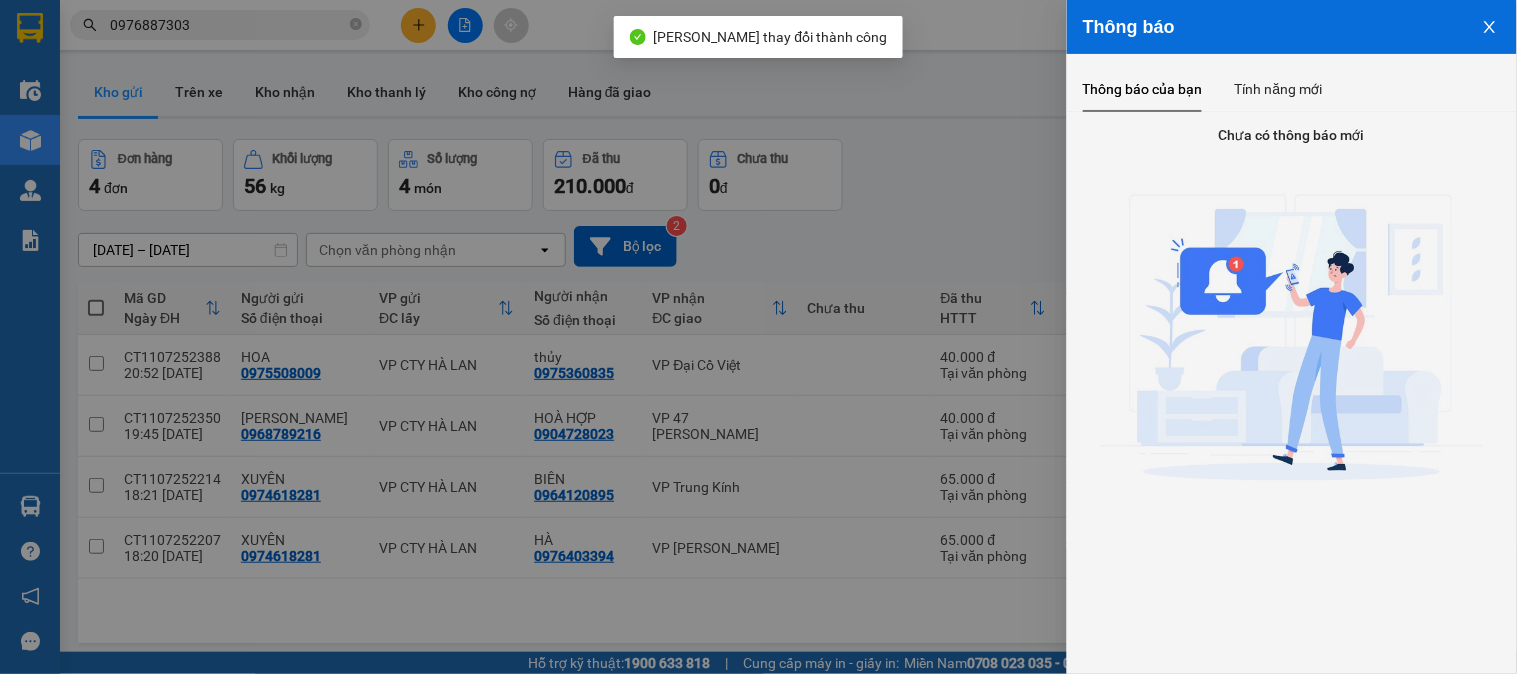 click at bounding box center (758, 337) 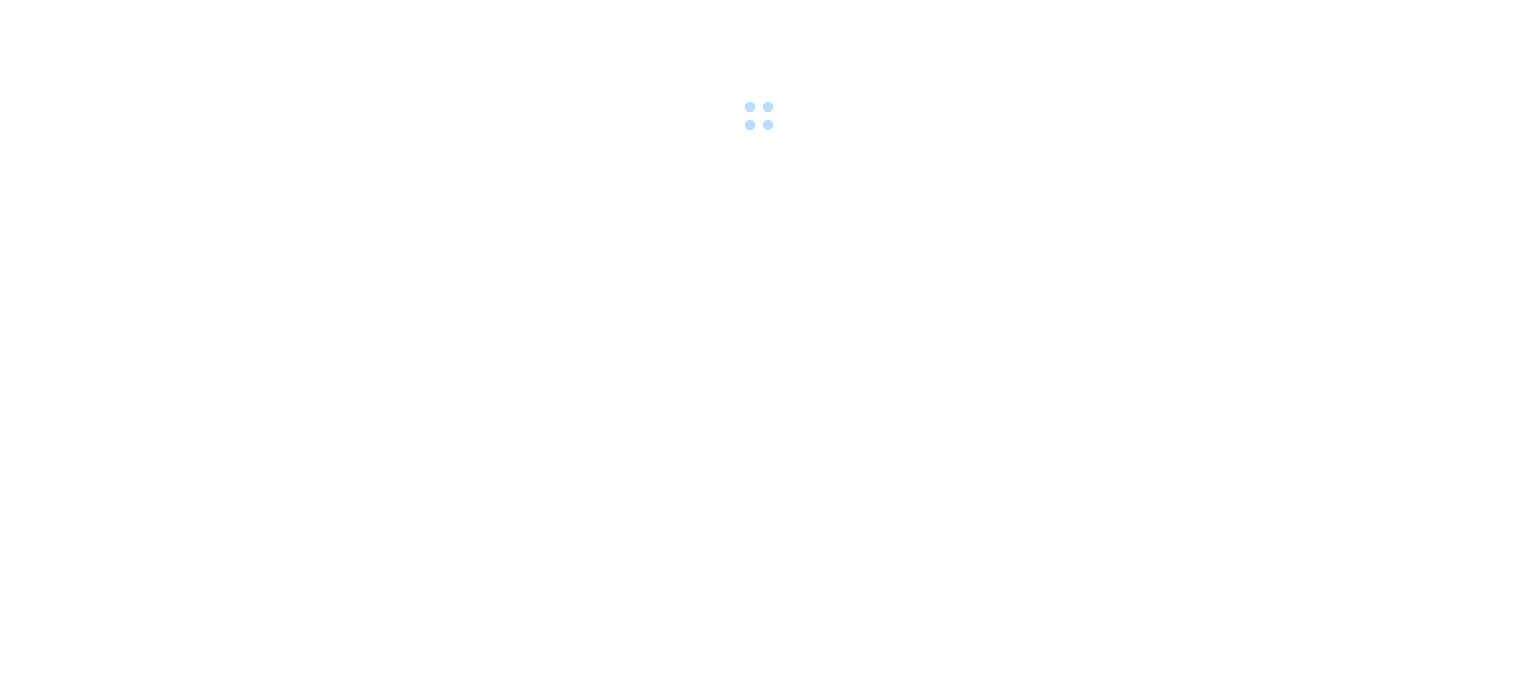 scroll, scrollTop: 0, scrollLeft: 0, axis: both 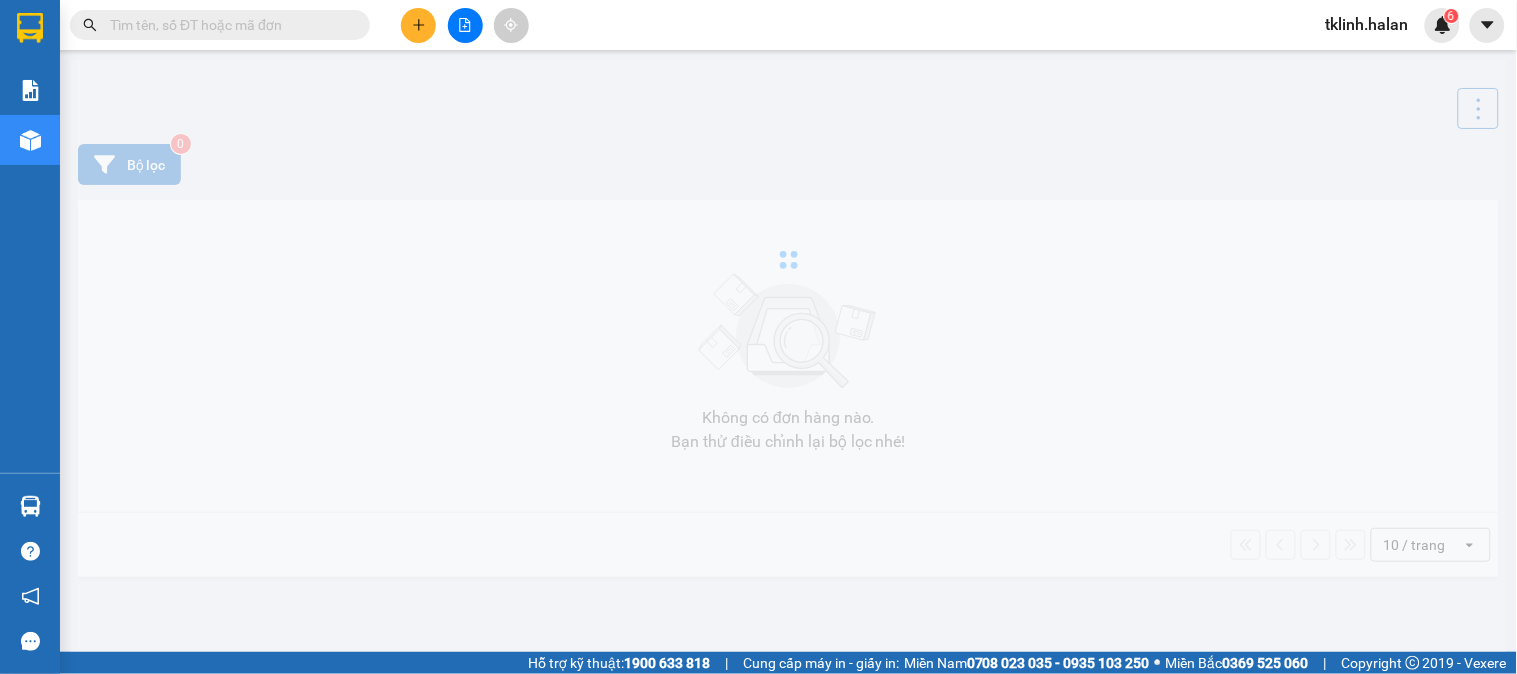 click at bounding box center [1443, 25] 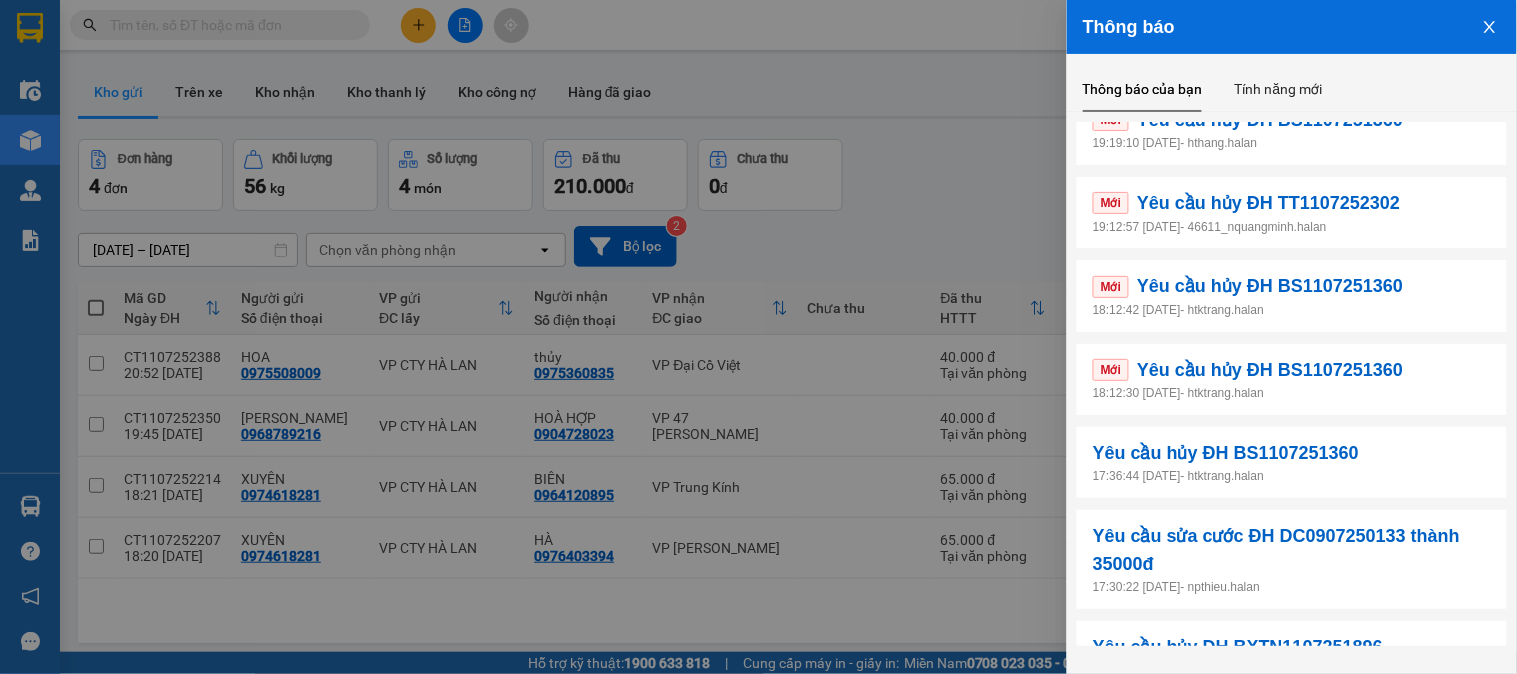 scroll, scrollTop: 0, scrollLeft: 0, axis: both 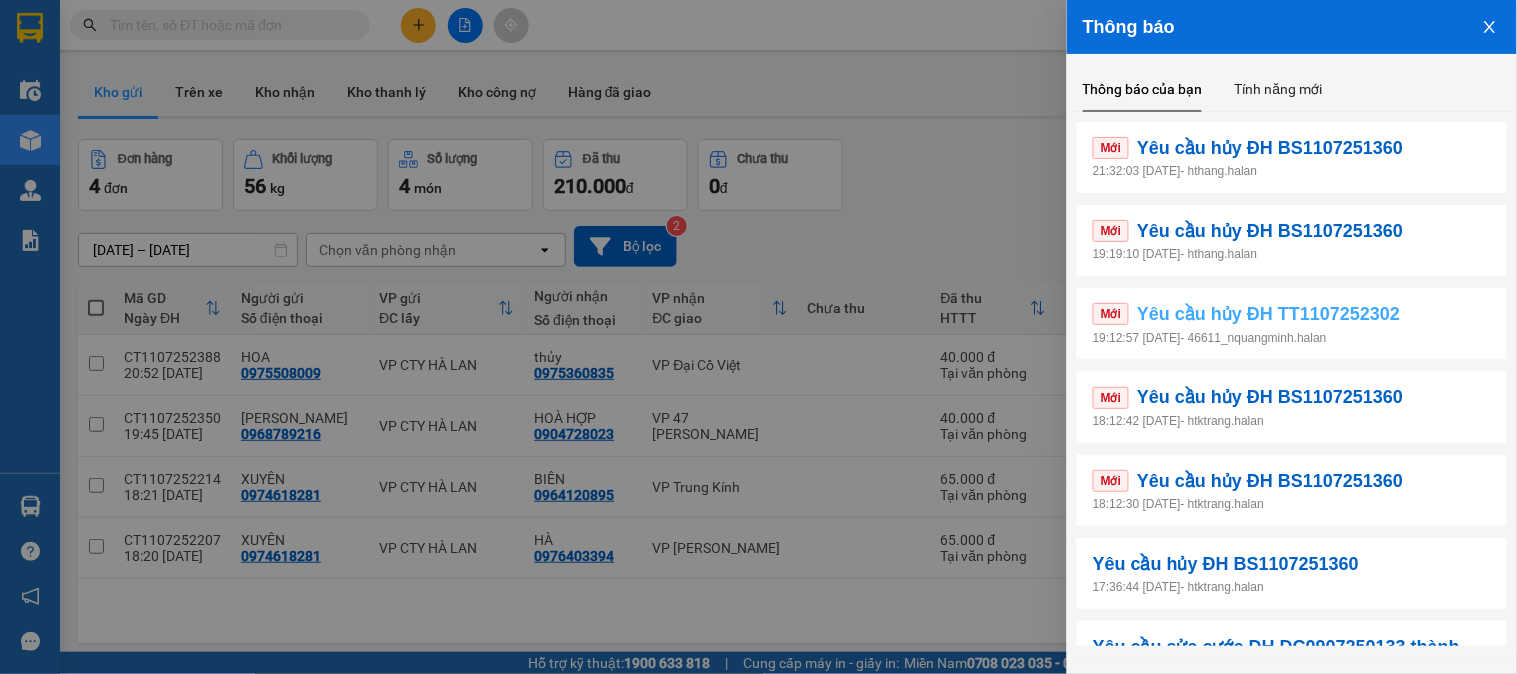 click on "Mới Yêu cầu hủy ĐH TT1107252302" at bounding box center (1292, 314) 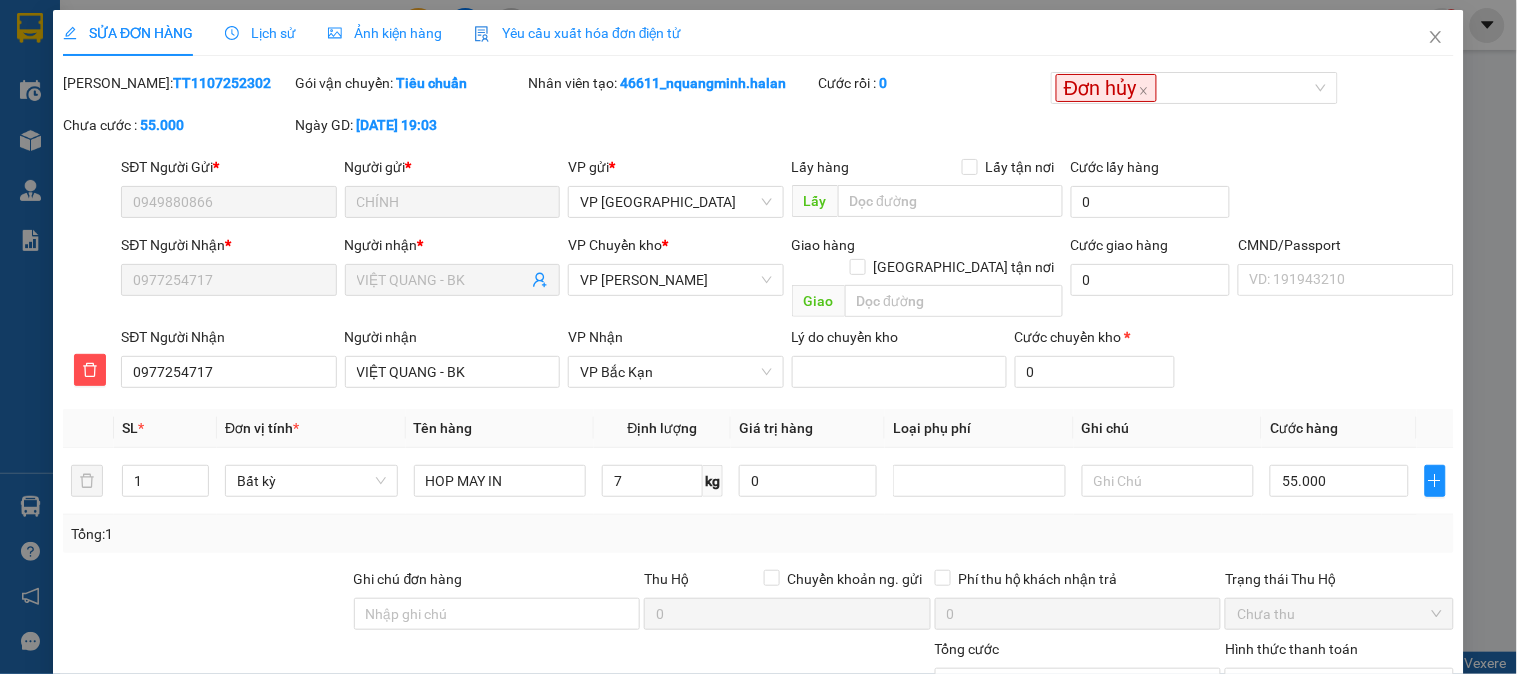 type on "0949880866" 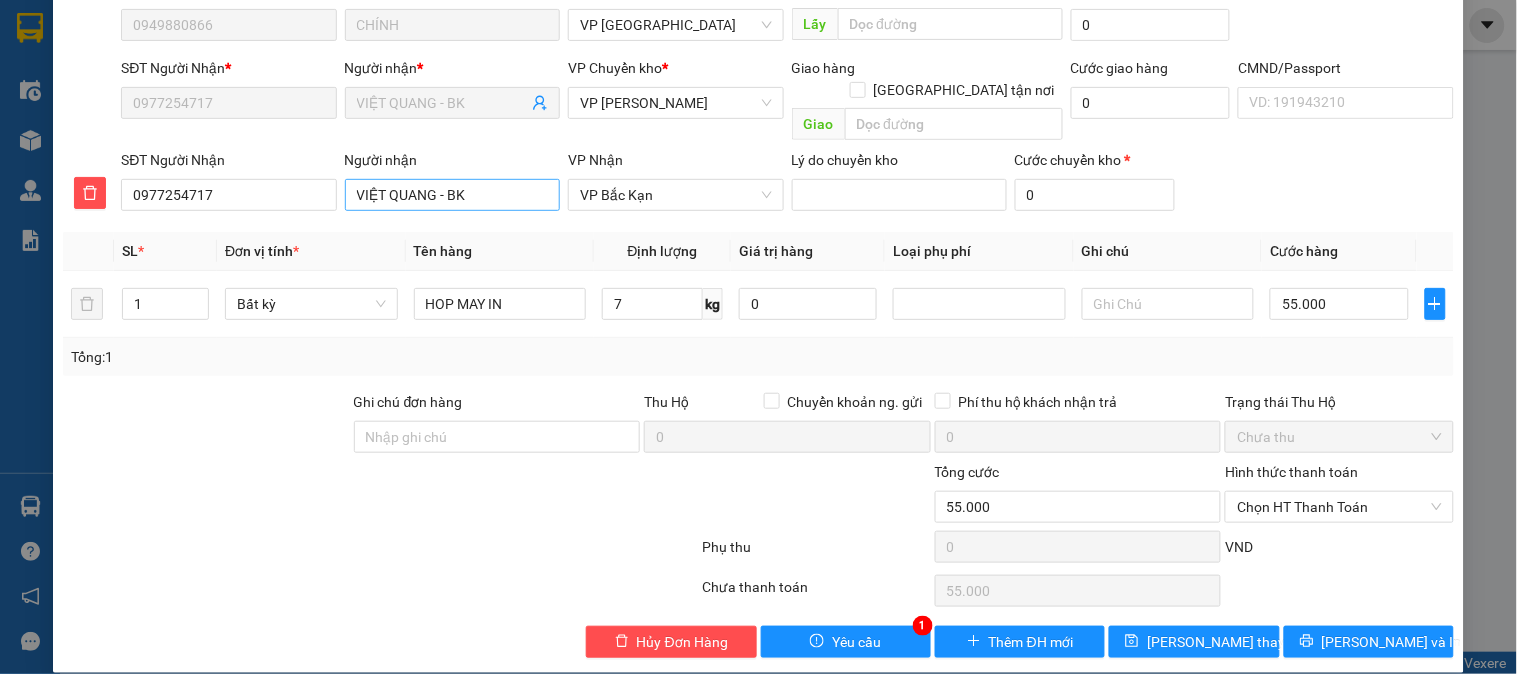 scroll, scrollTop: 0, scrollLeft: 0, axis: both 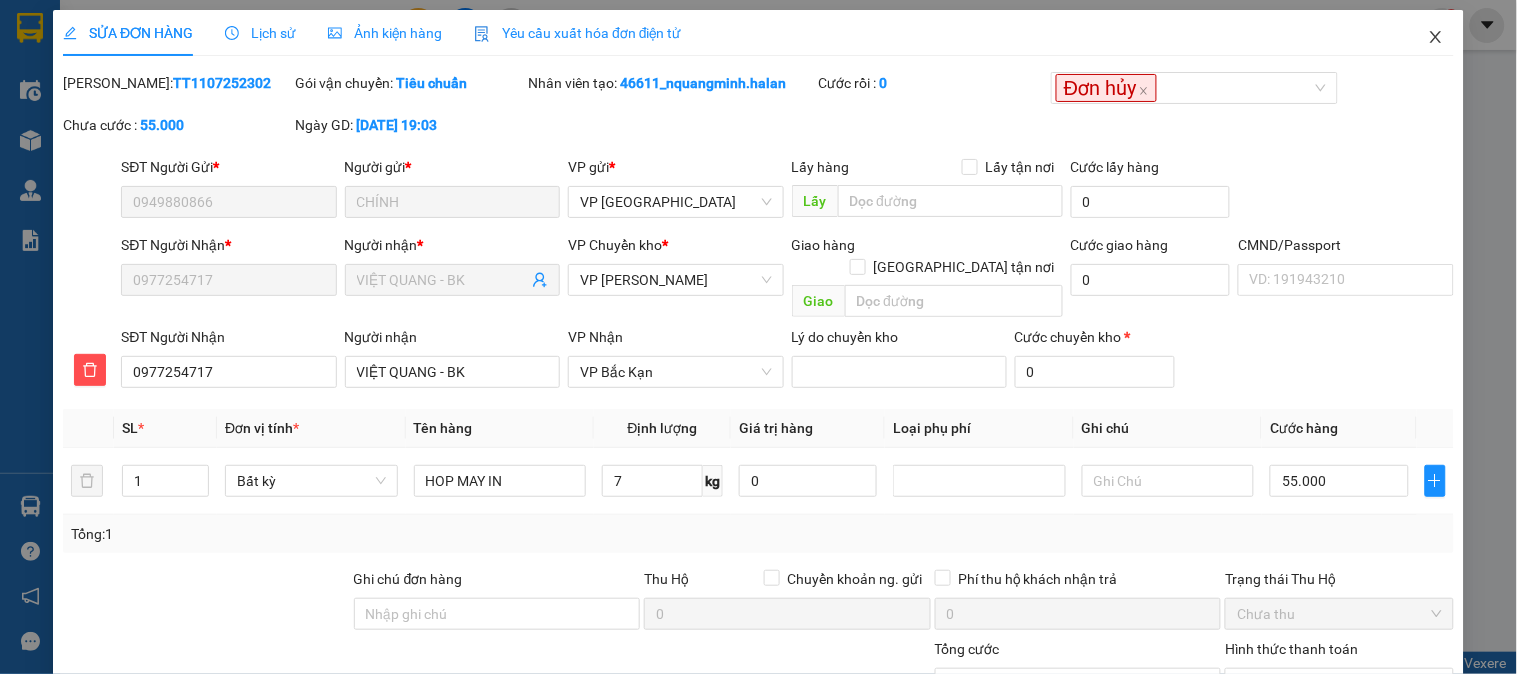 click 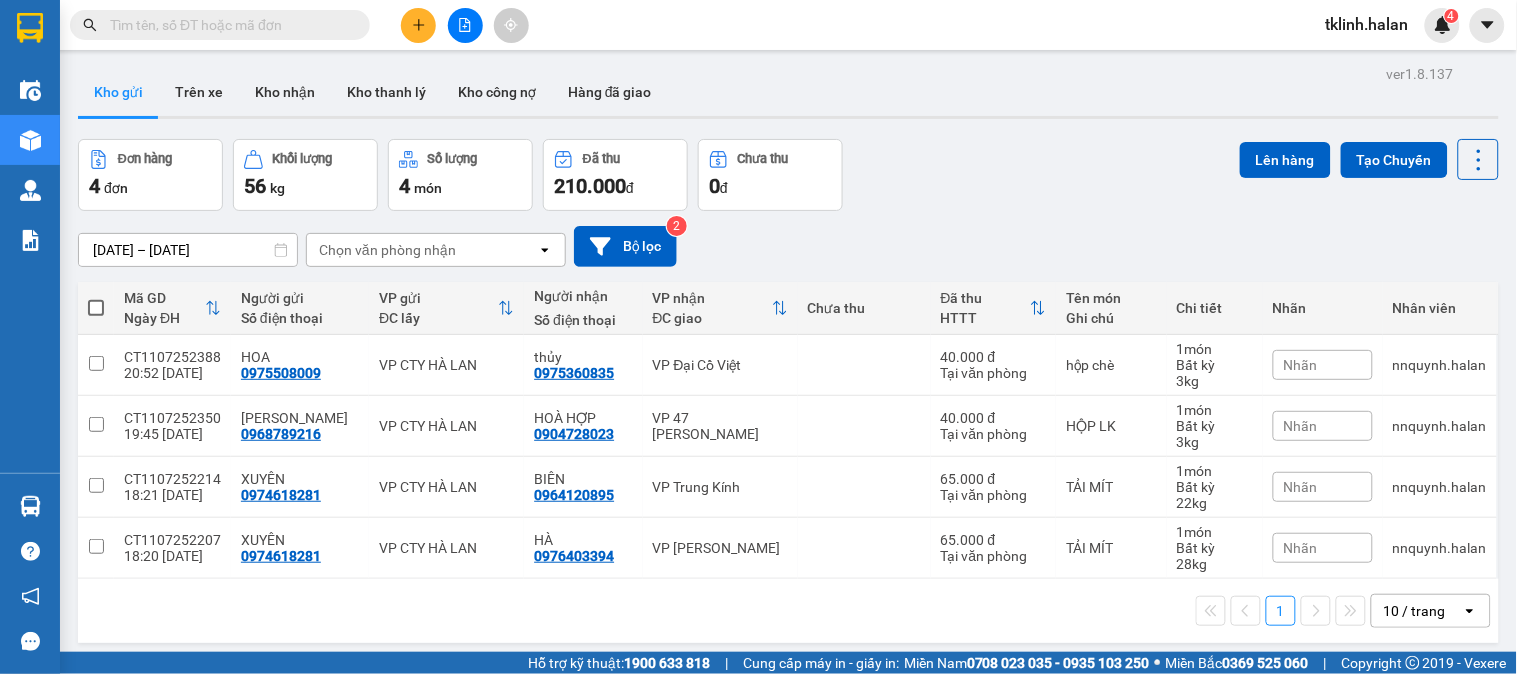 click at bounding box center [228, 25] 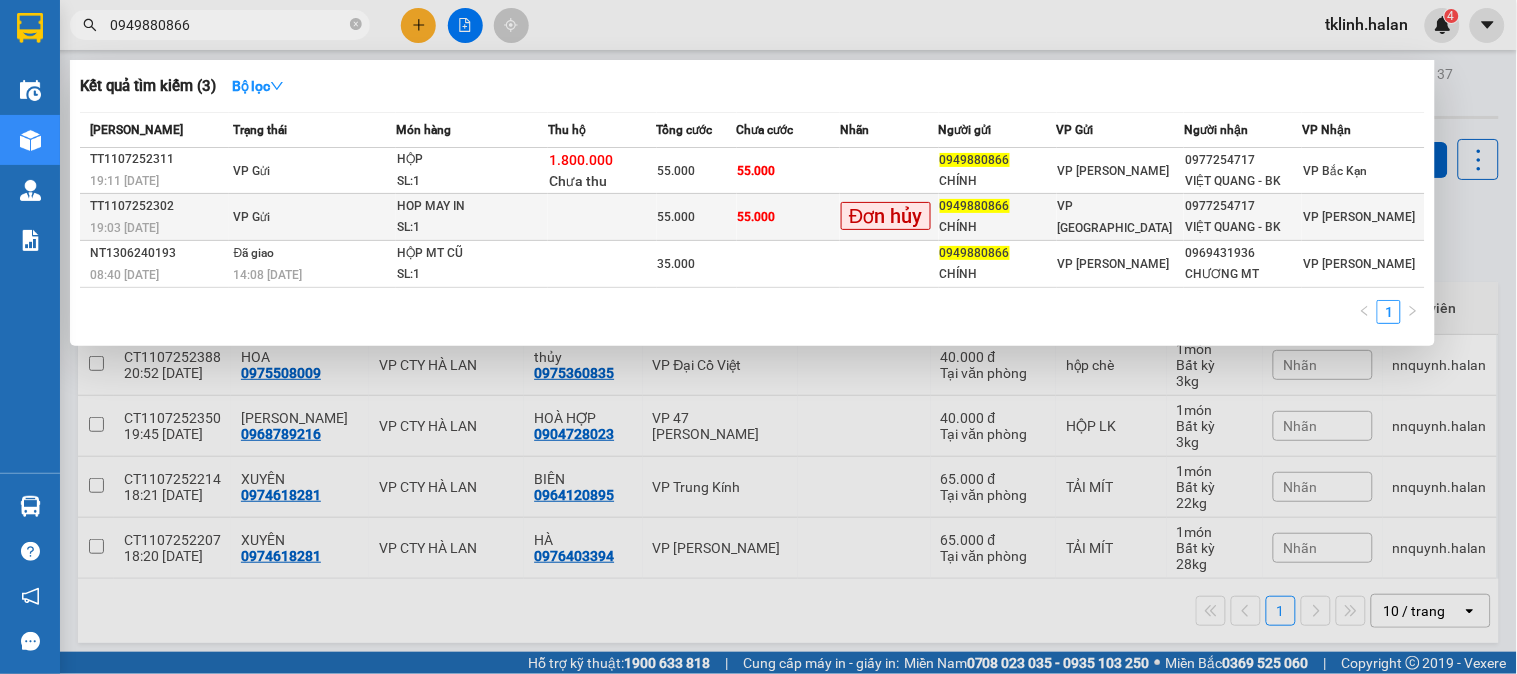 type on "0949880866" 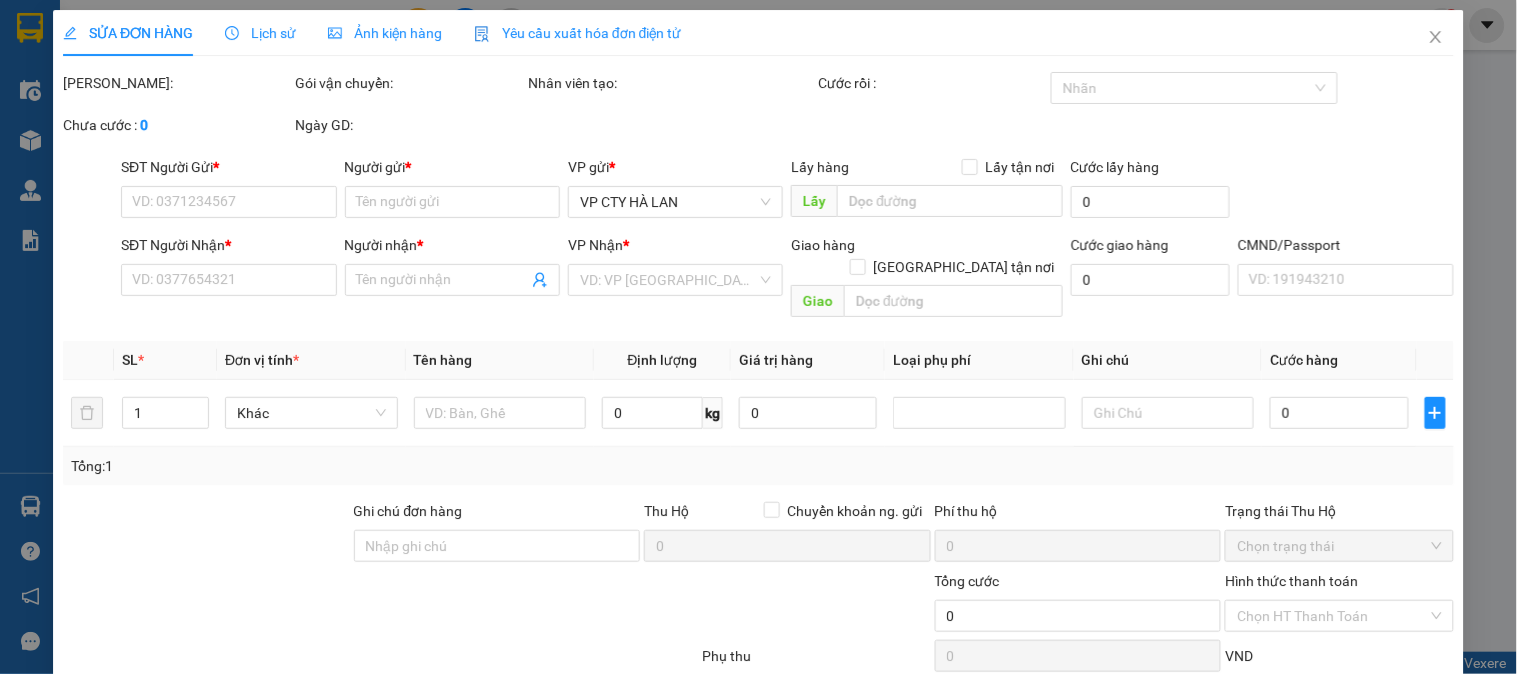 type on "0949880866" 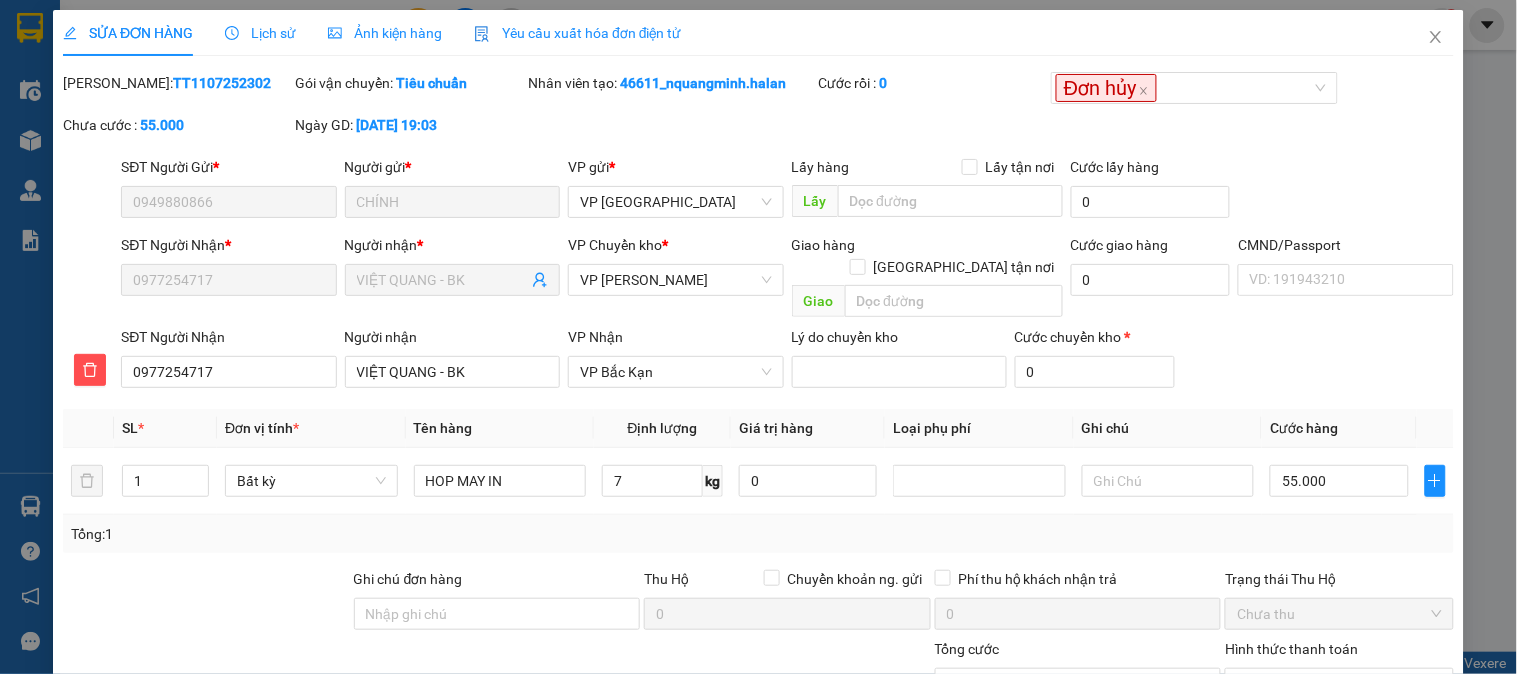 scroll, scrollTop: 177, scrollLeft: 0, axis: vertical 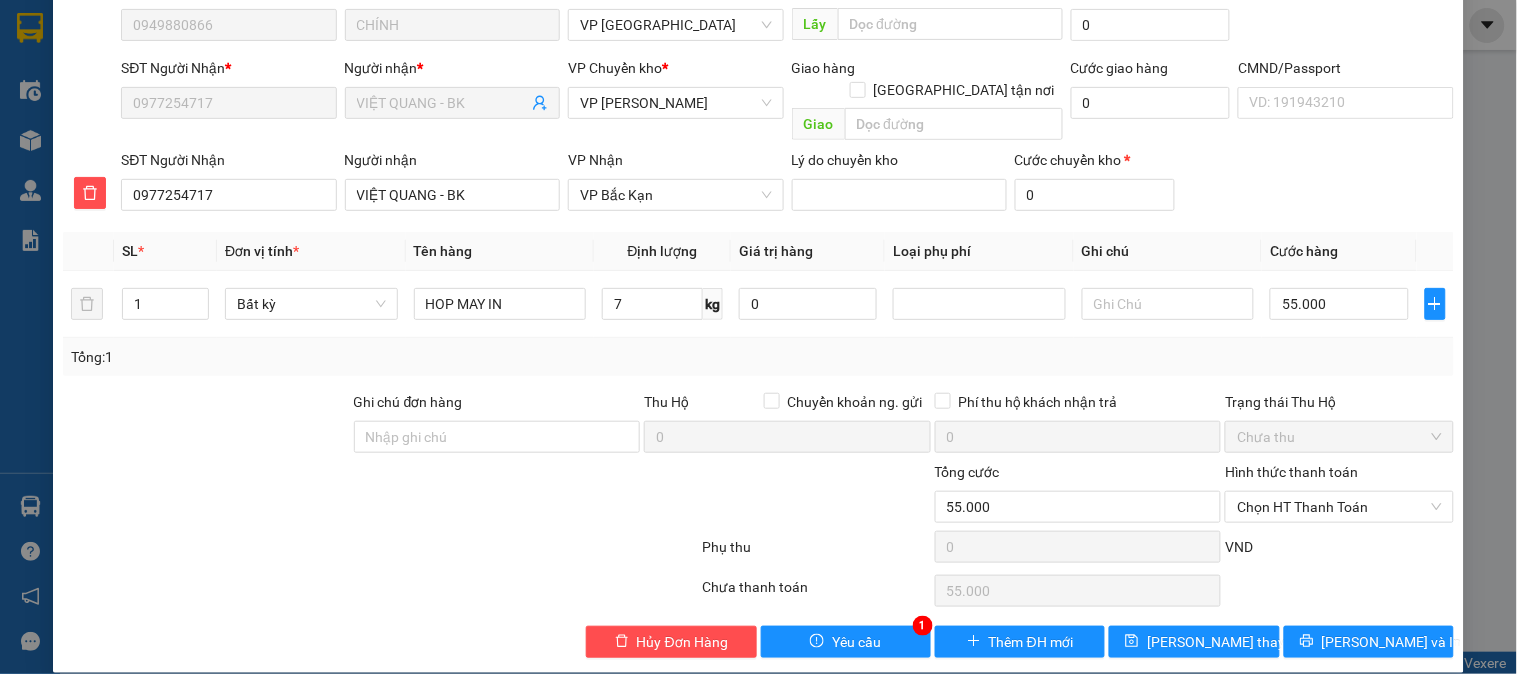 click on "Phụ thu" at bounding box center [816, 553] 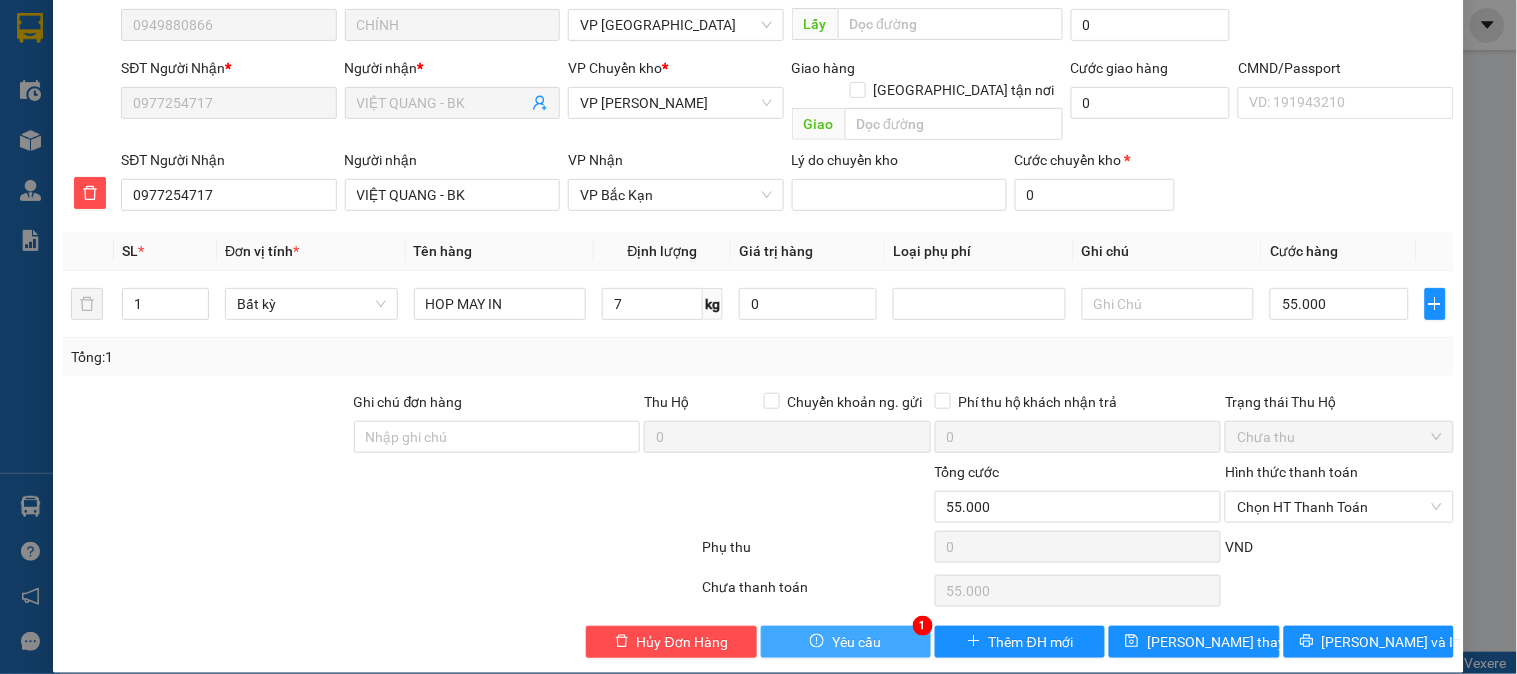 click on "Yêu cầu" at bounding box center (846, 642) 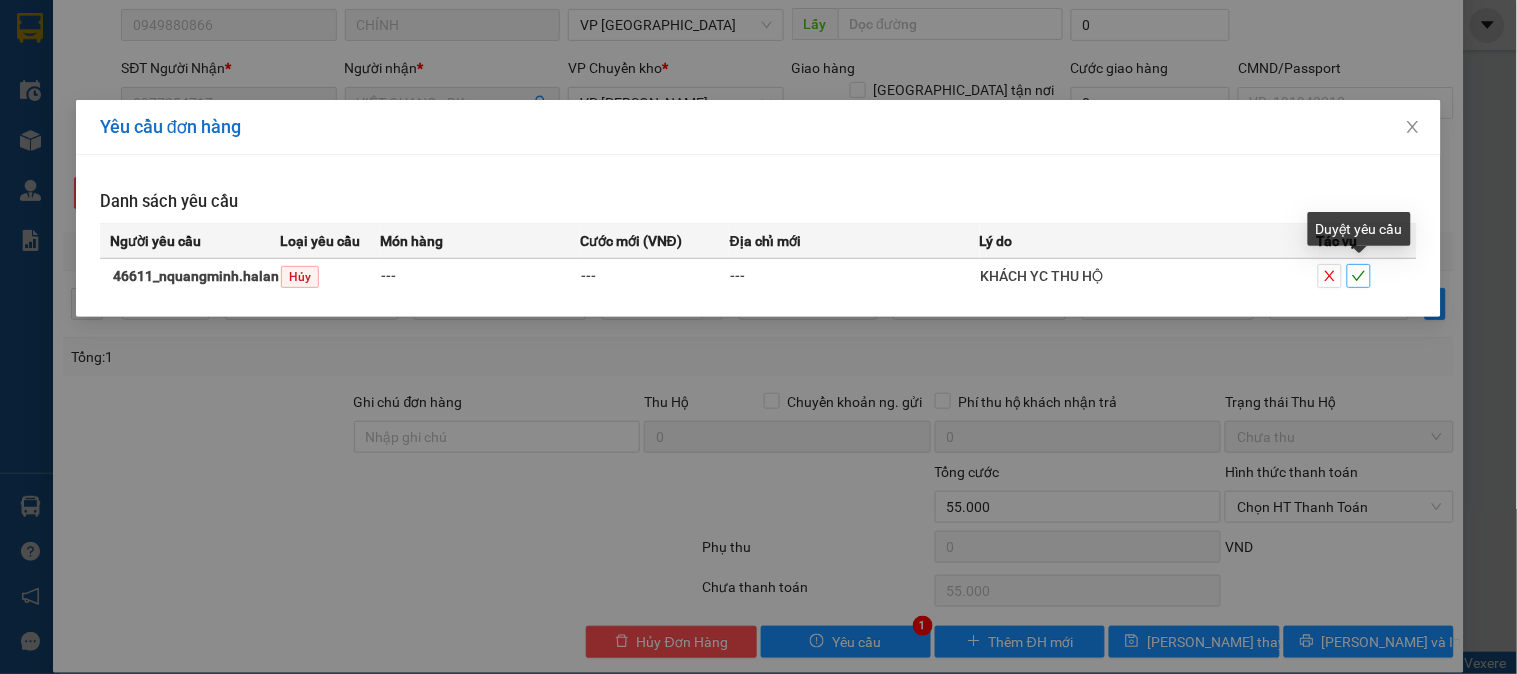 click at bounding box center (1359, 276) 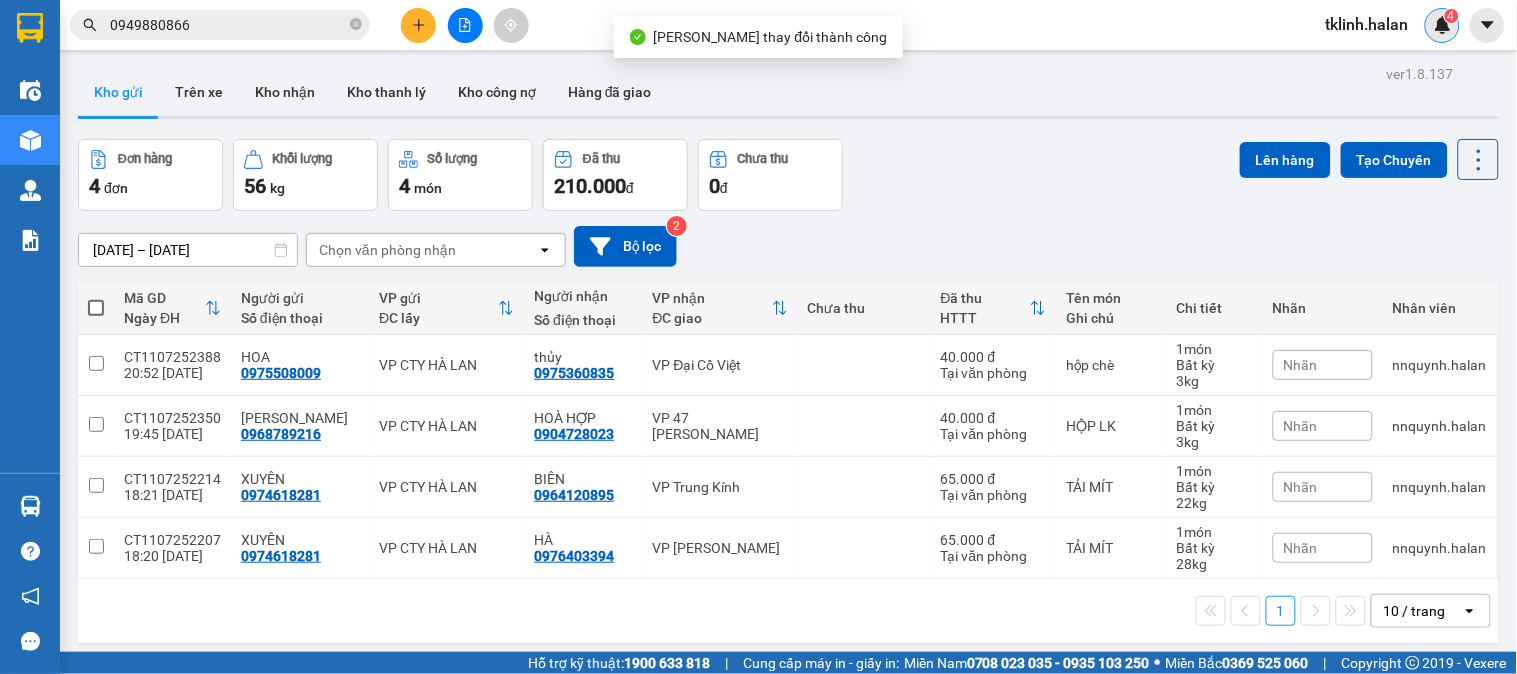 click at bounding box center [1443, 25] 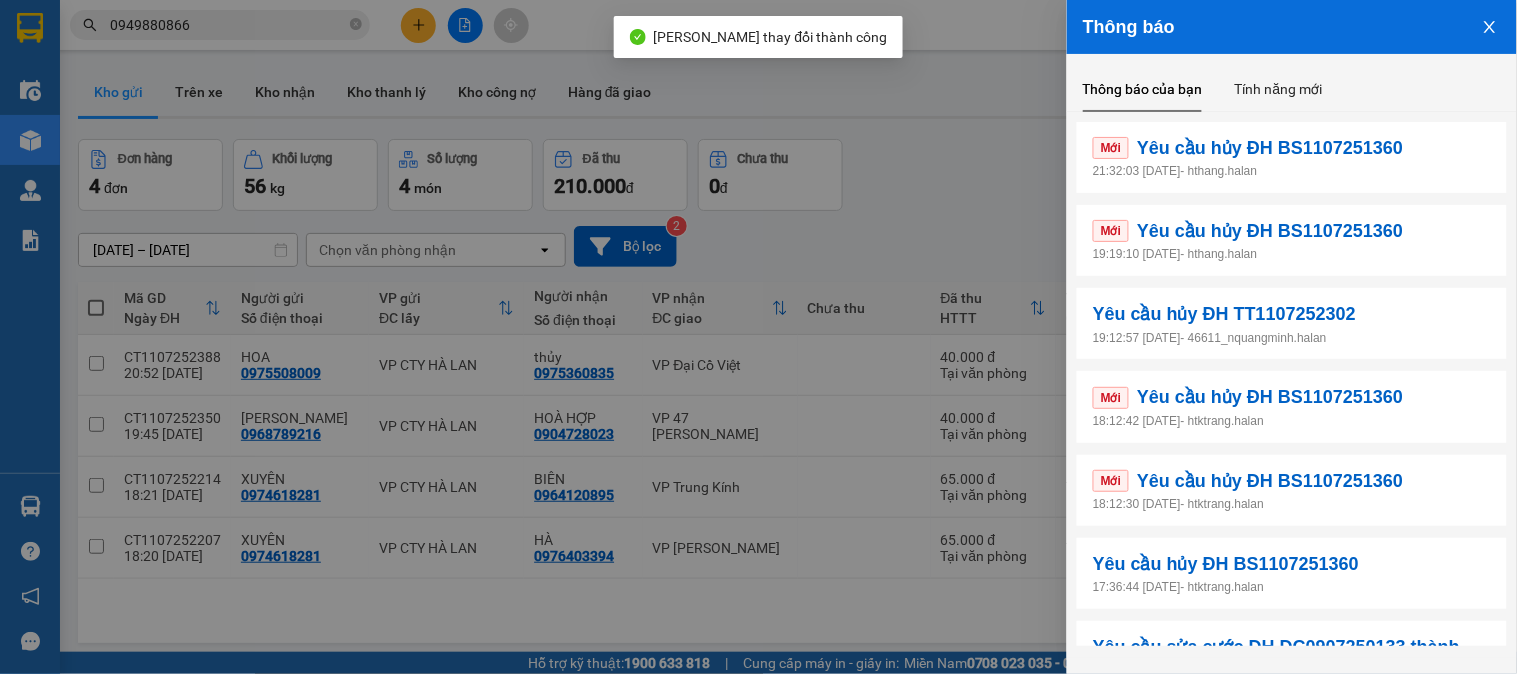 click at bounding box center (758, 337) 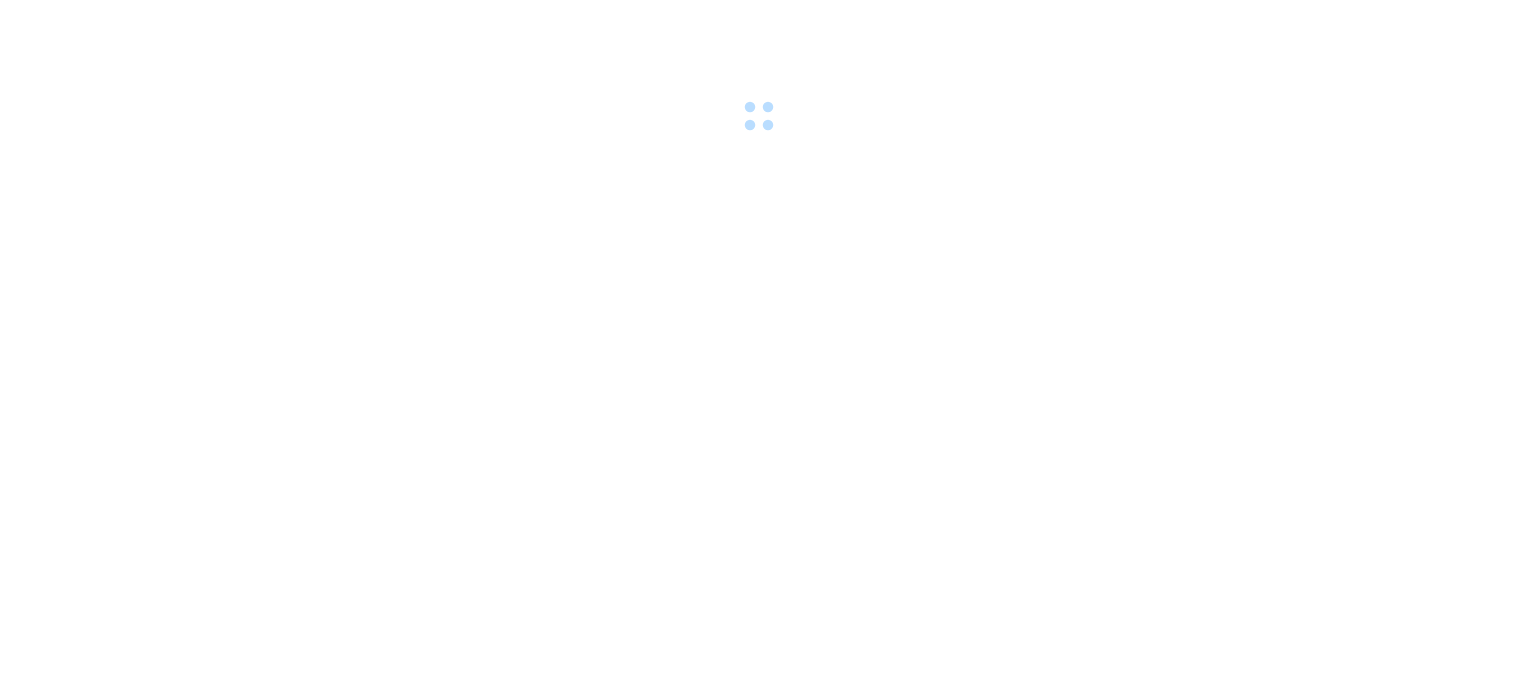 scroll, scrollTop: 0, scrollLeft: 0, axis: both 